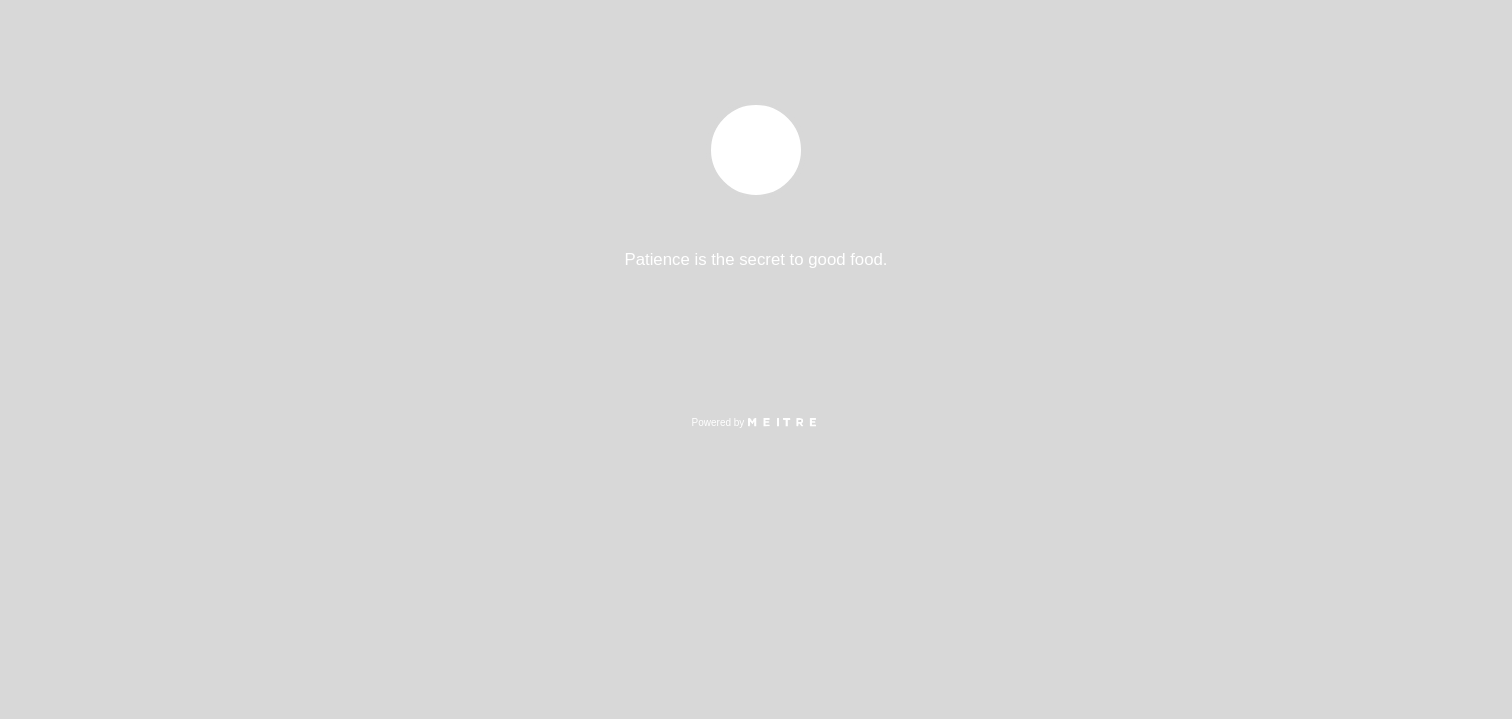 select on "es" 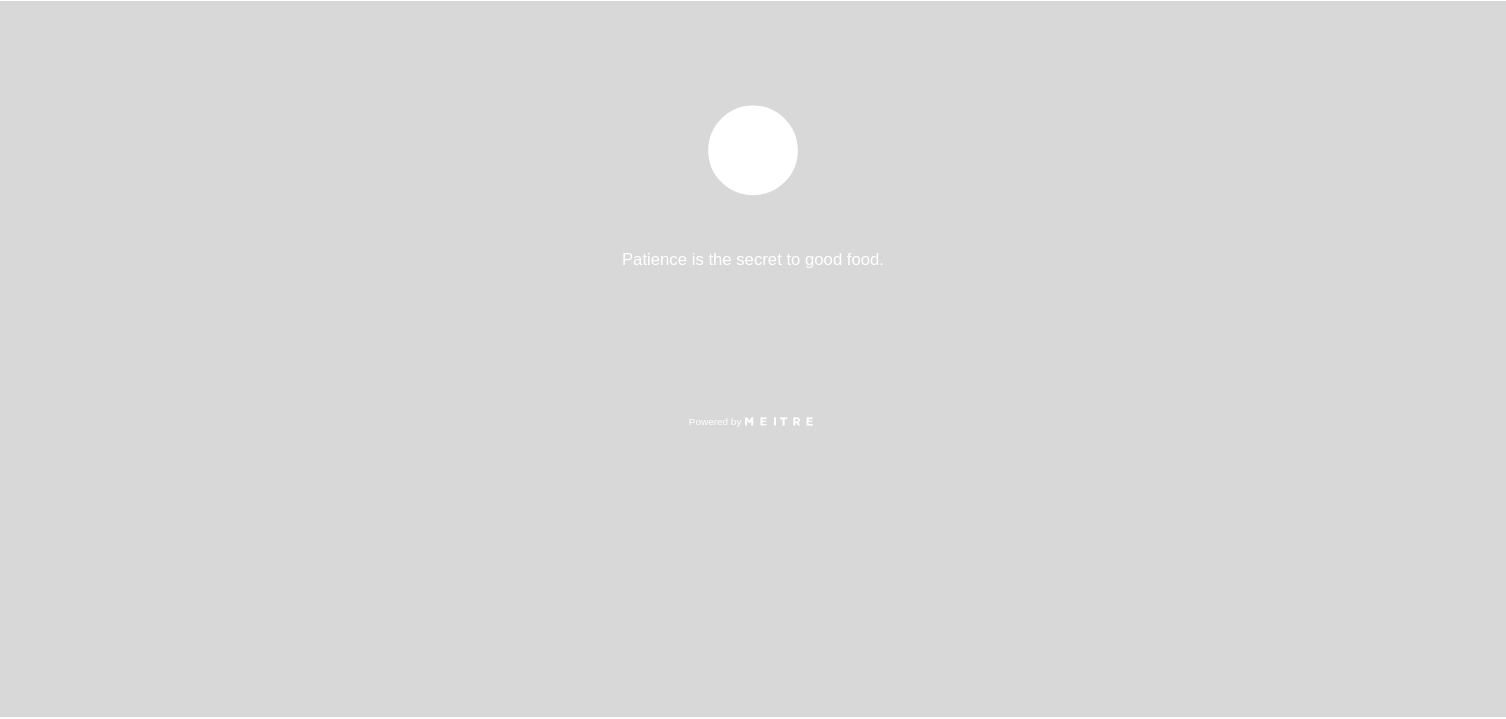 scroll, scrollTop: 0, scrollLeft: 0, axis: both 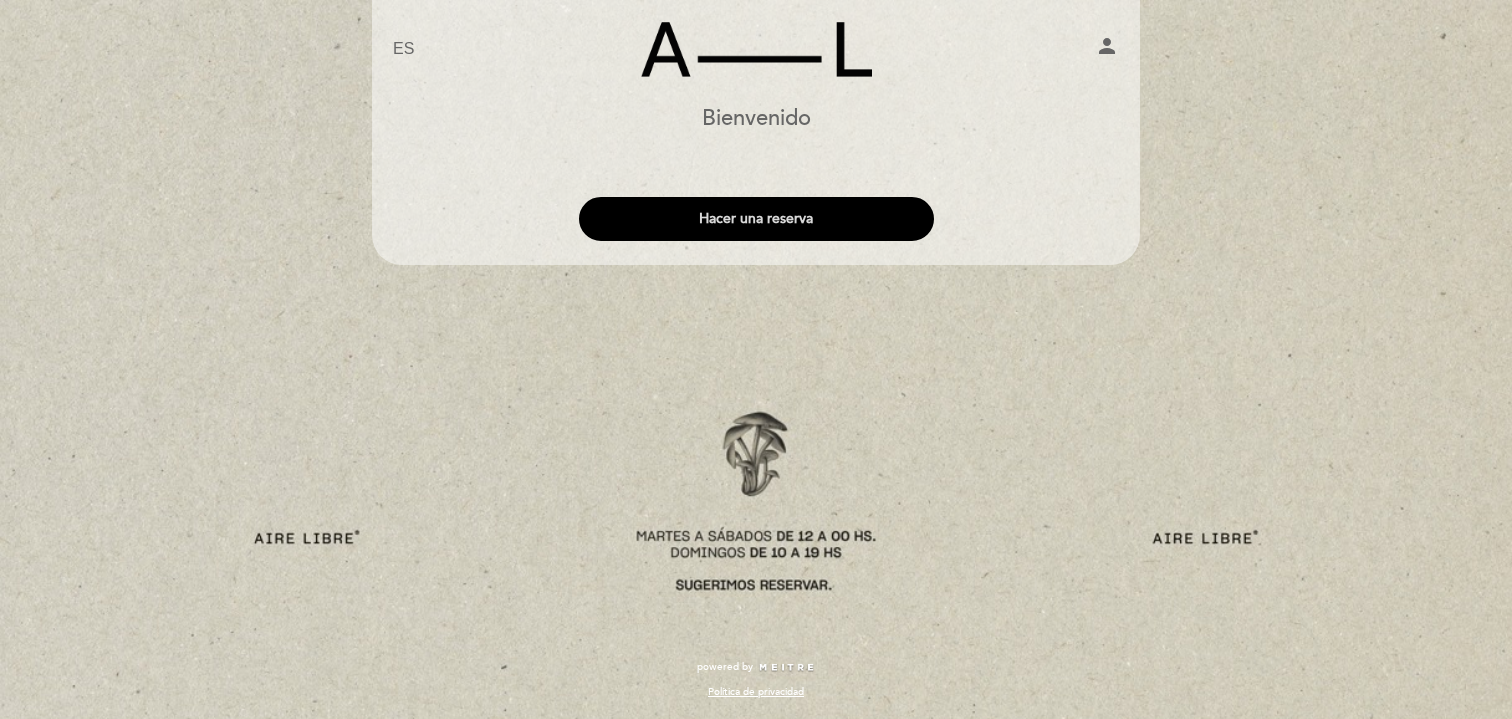 click on "Hacer una reserva" at bounding box center (756, 219) 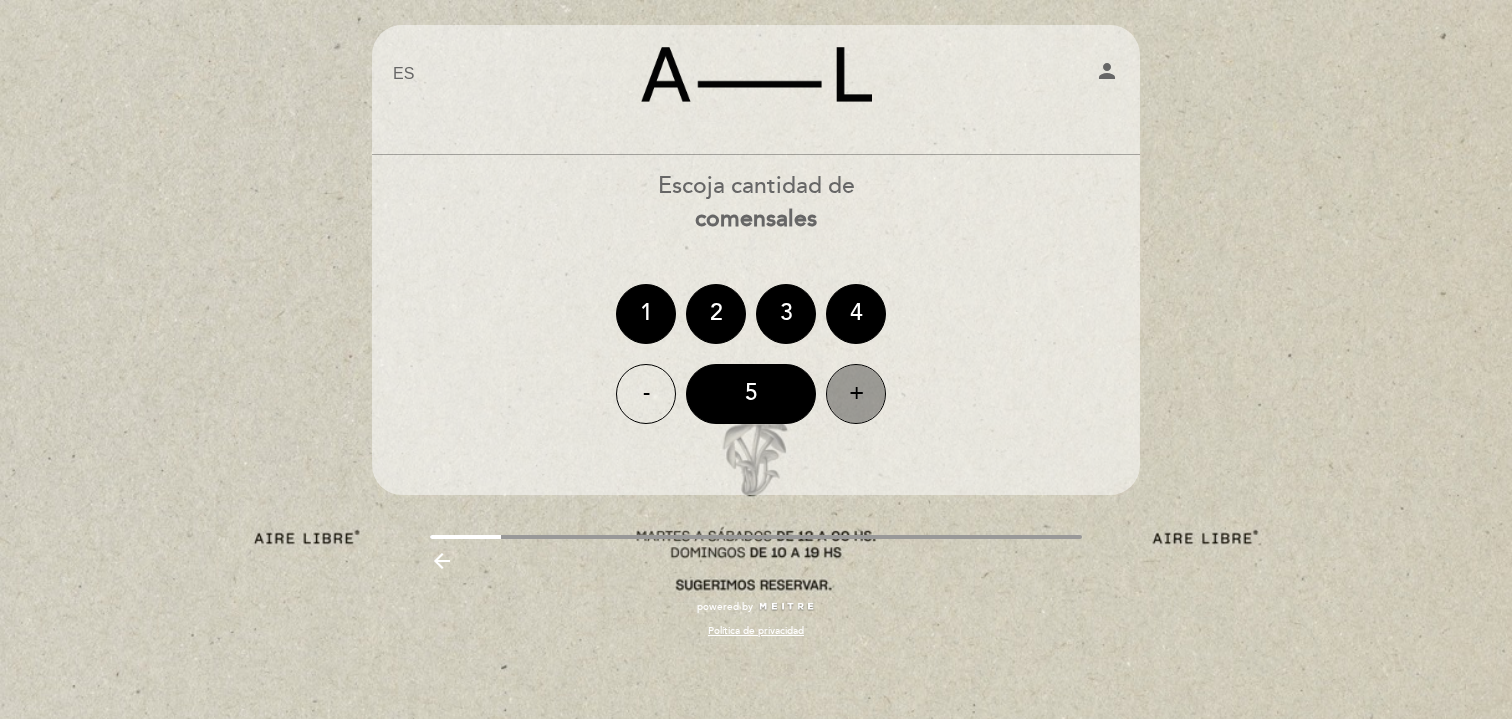 click on "+" at bounding box center (856, 394) 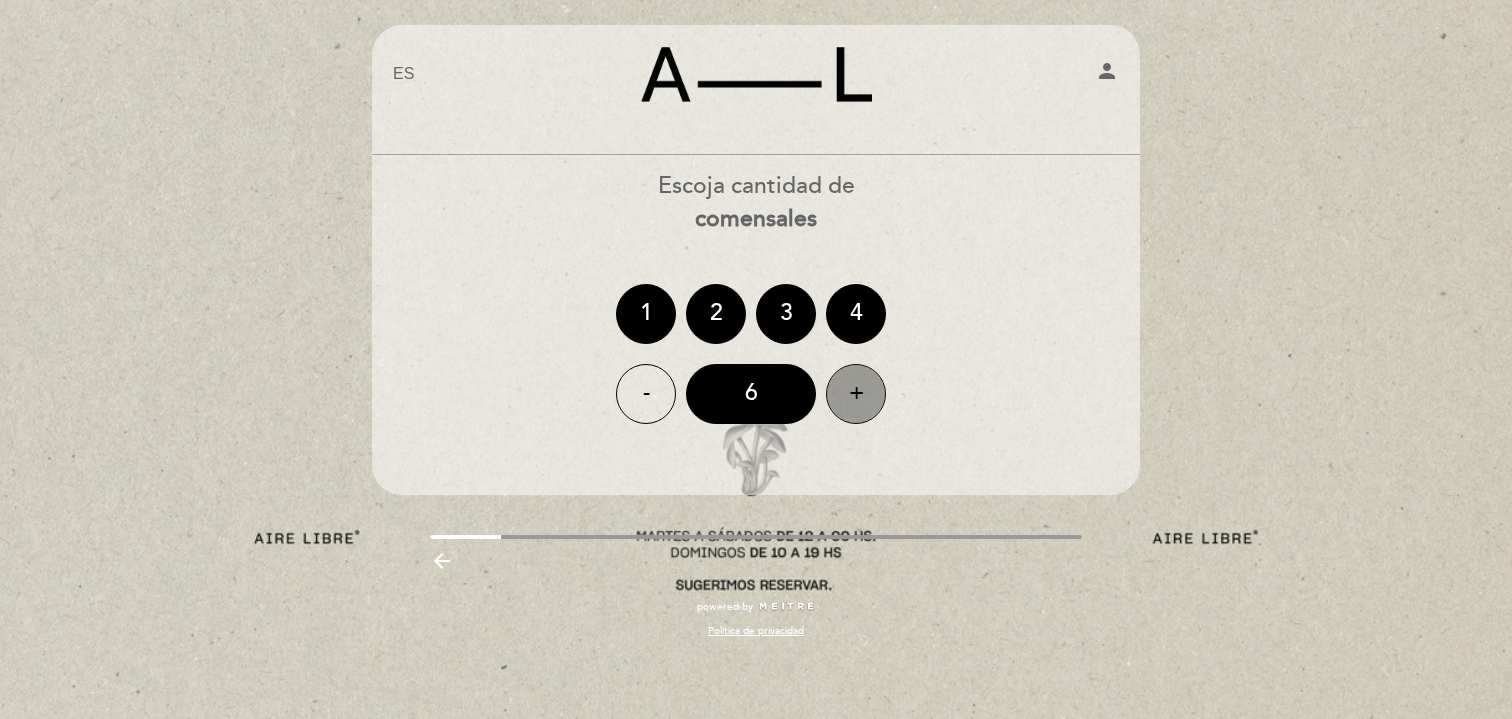 click on "+" at bounding box center (856, 394) 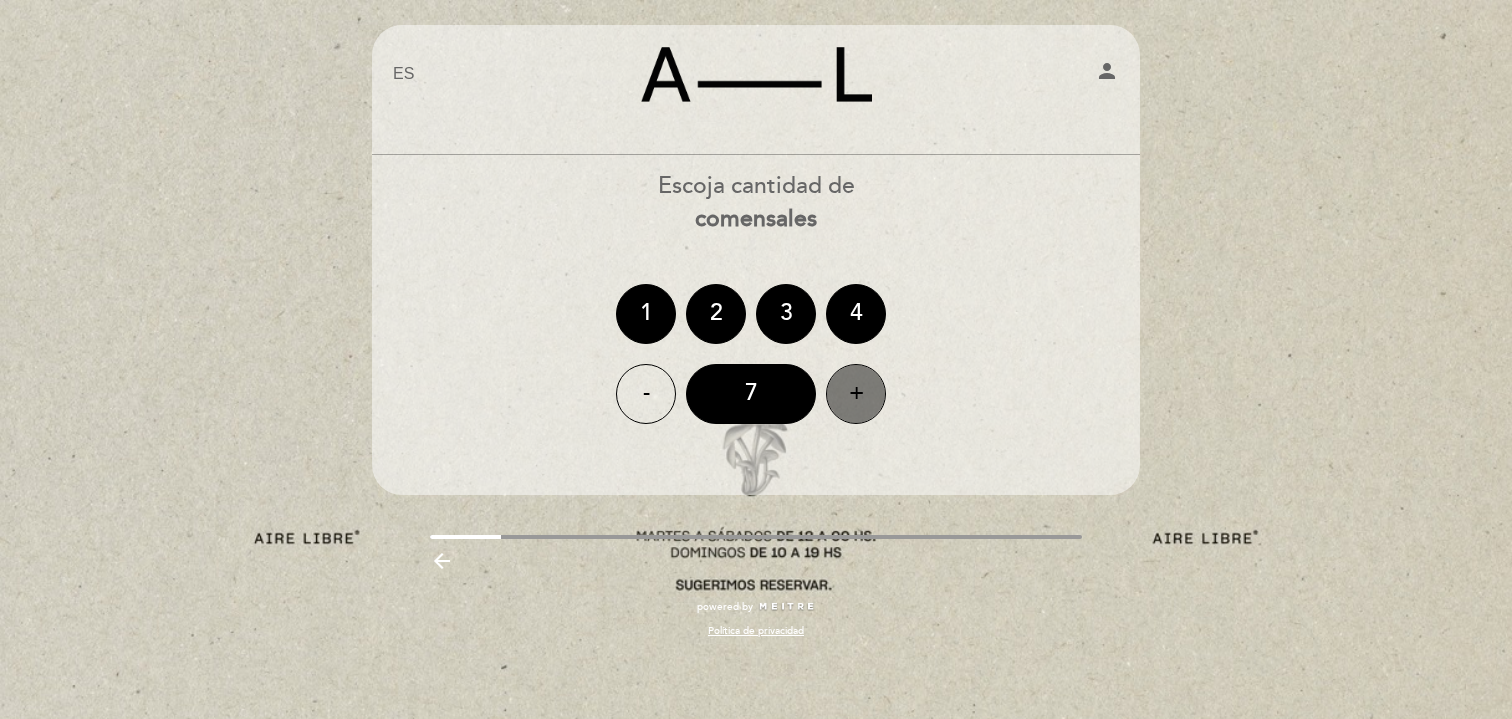 click on "+" at bounding box center (856, 394) 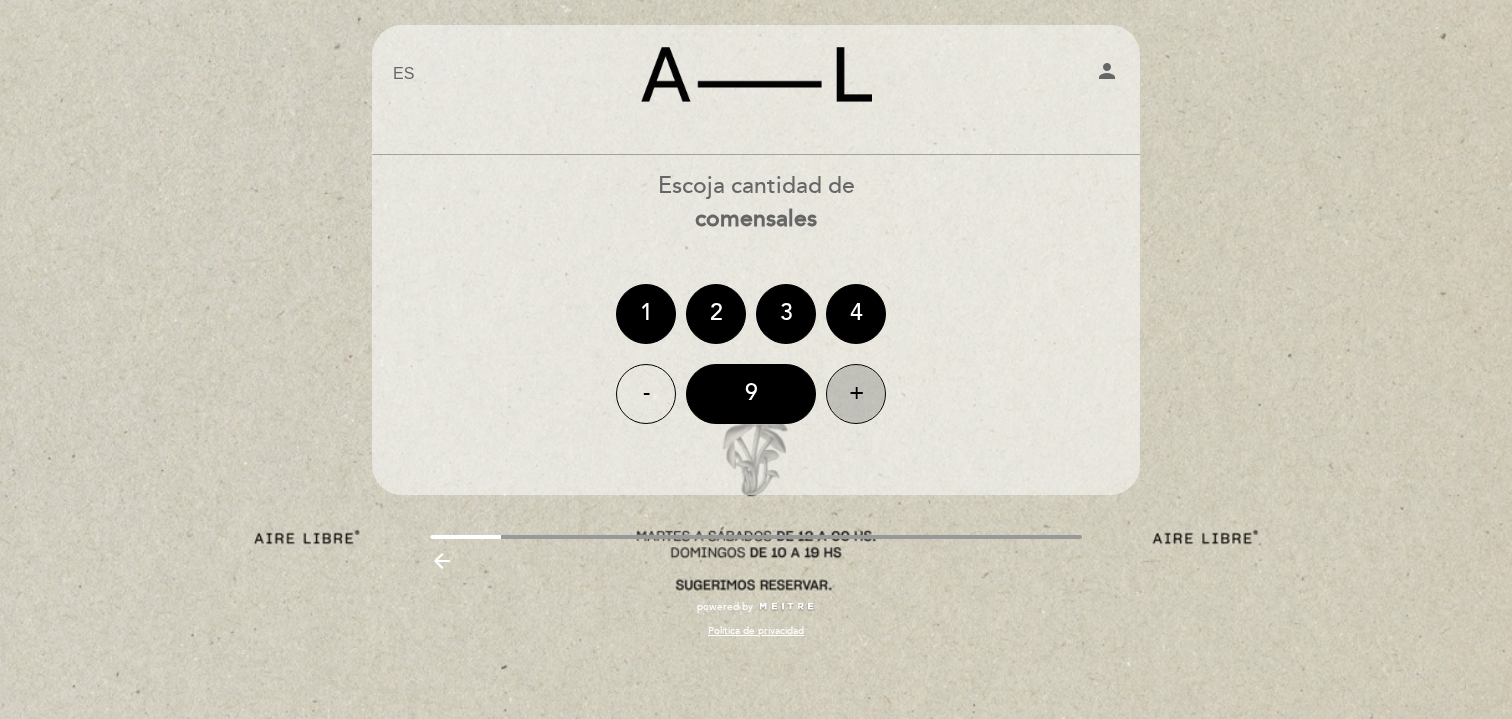 click on "+" at bounding box center [856, 394] 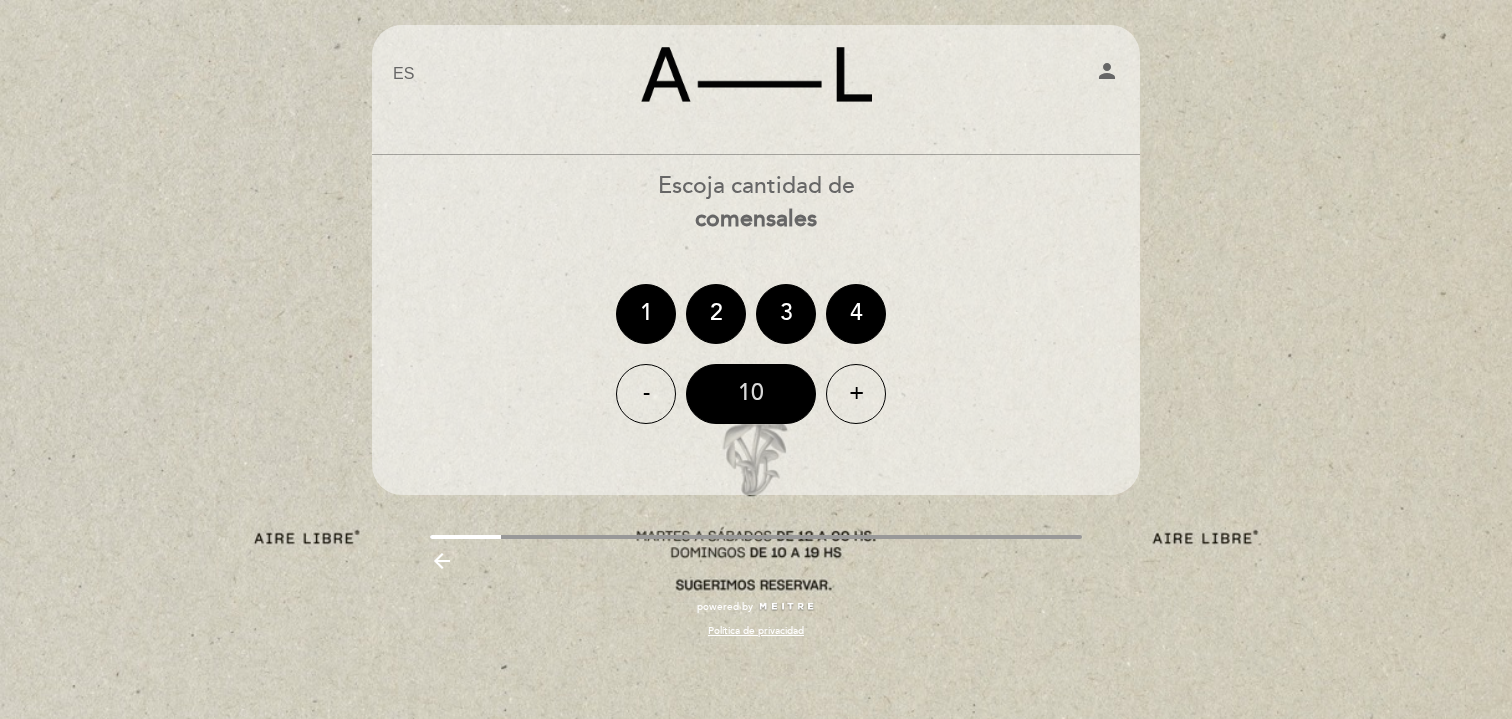 click on "10" at bounding box center (751, 394) 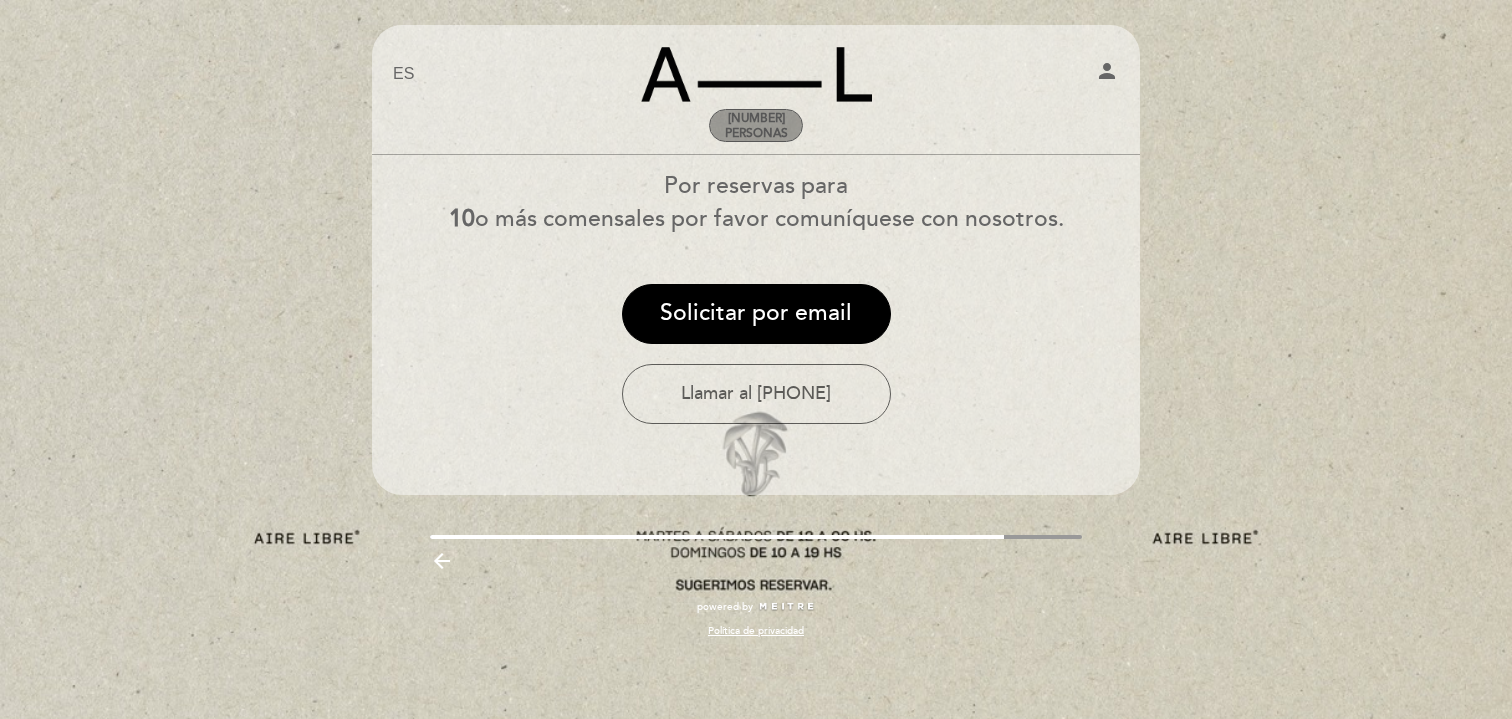click on "[NUMBER] personas" at bounding box center (756, 126) 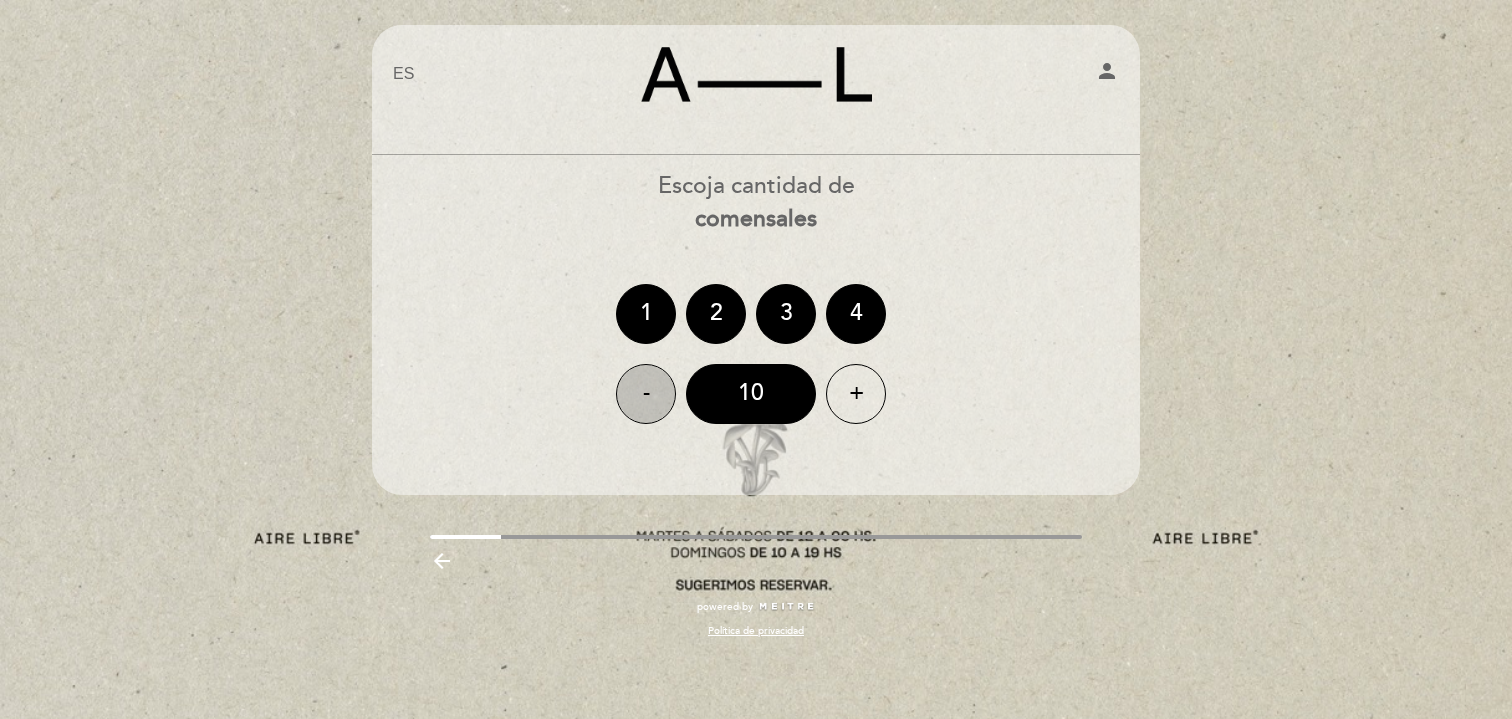 click on "-" at bounding box center [646, 394] 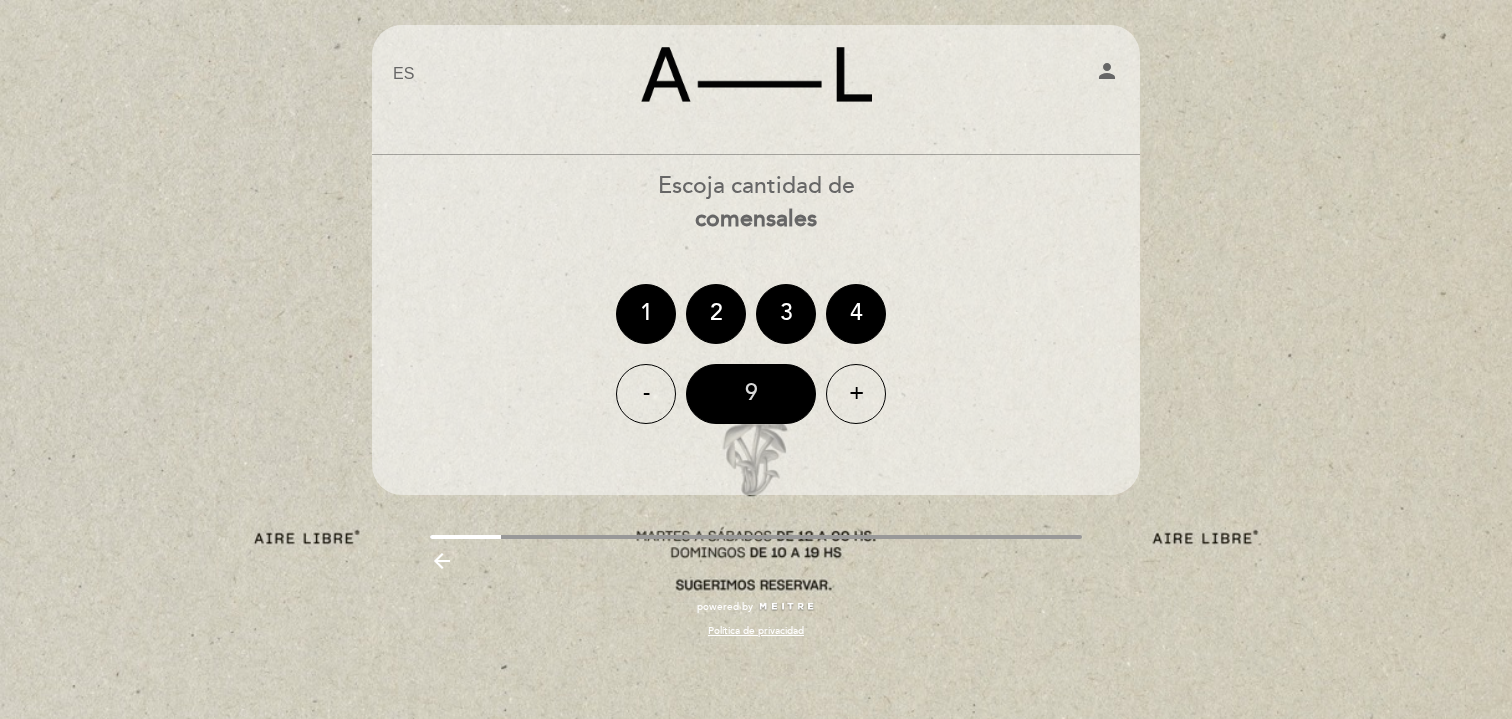 click on "9" at bounding box center [751, 394] 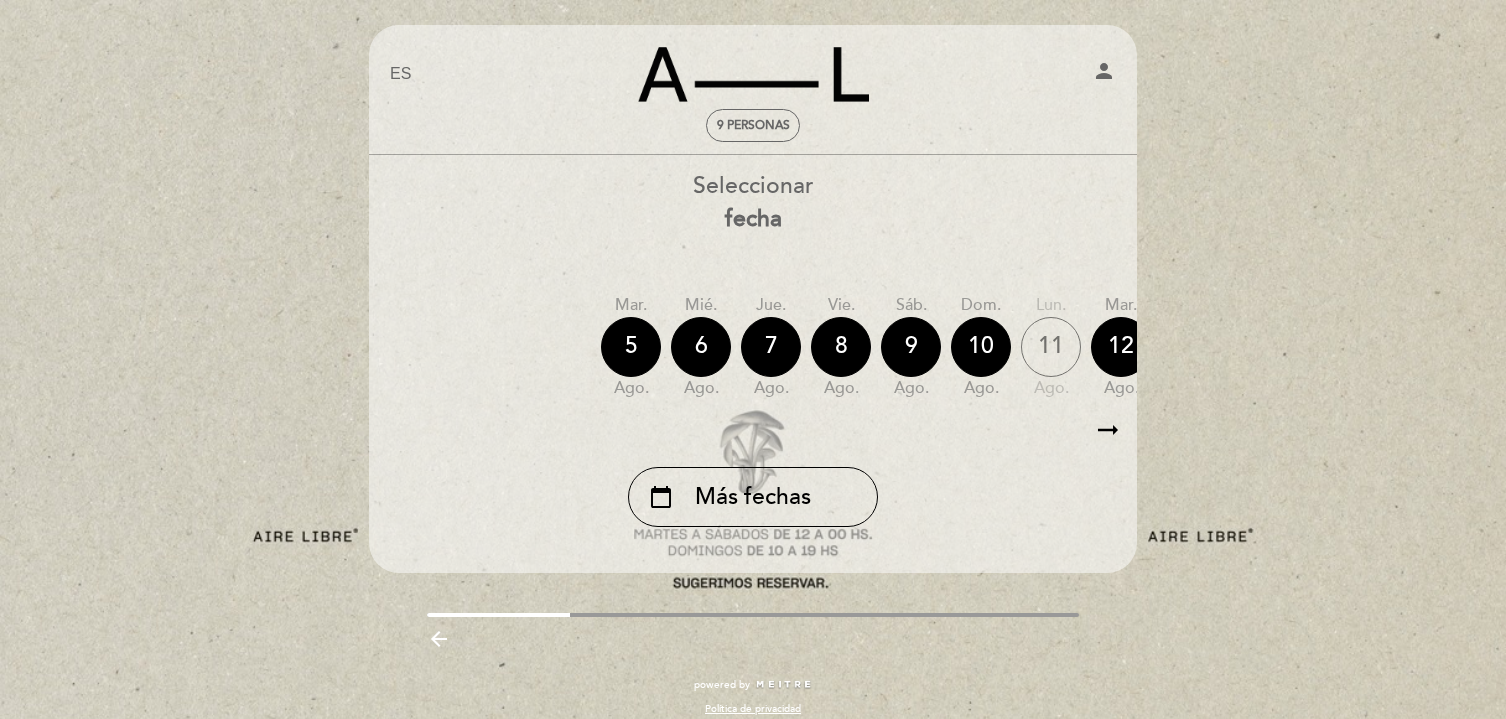 click on "arrow_right_alt" at bounding box center (1108, 430) 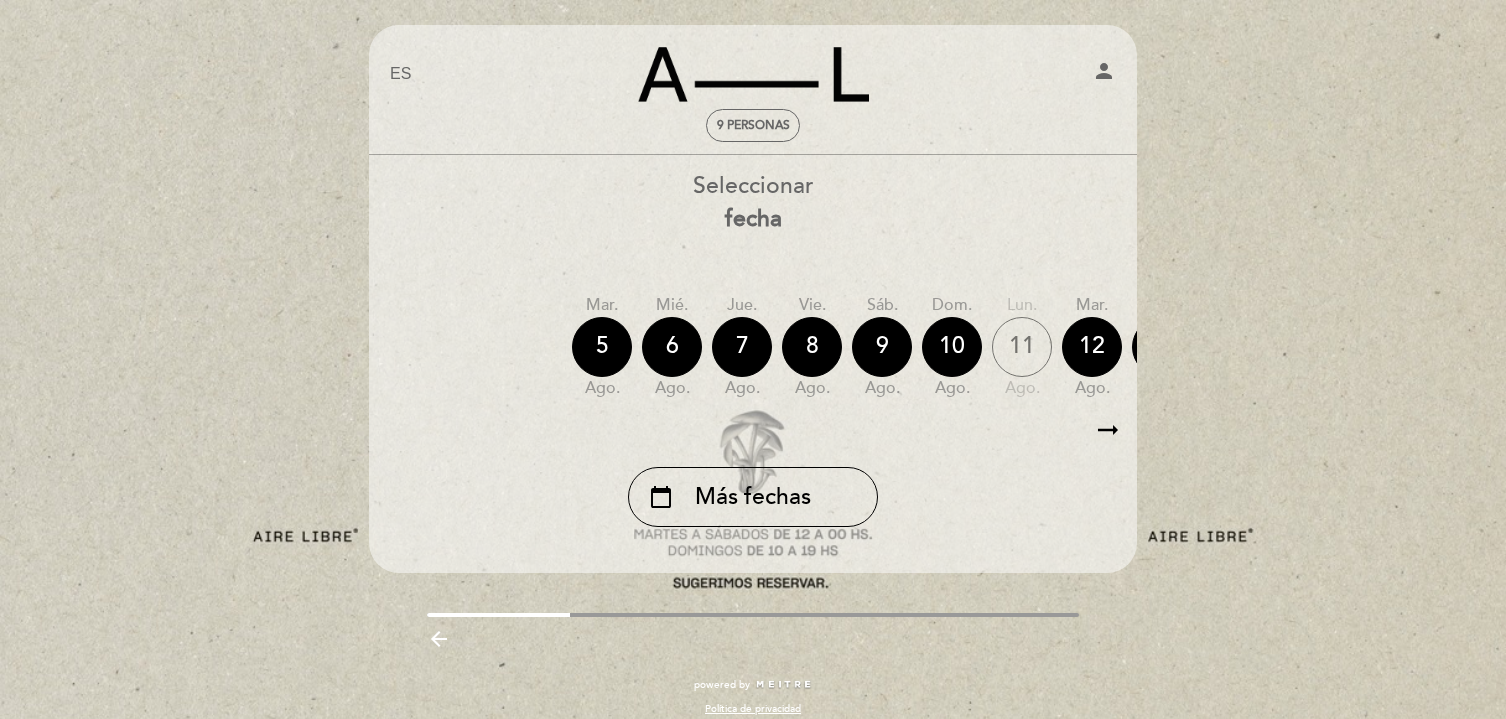 scroll, scrollTop: 0, scrollLeft: 1, axis: horizontal 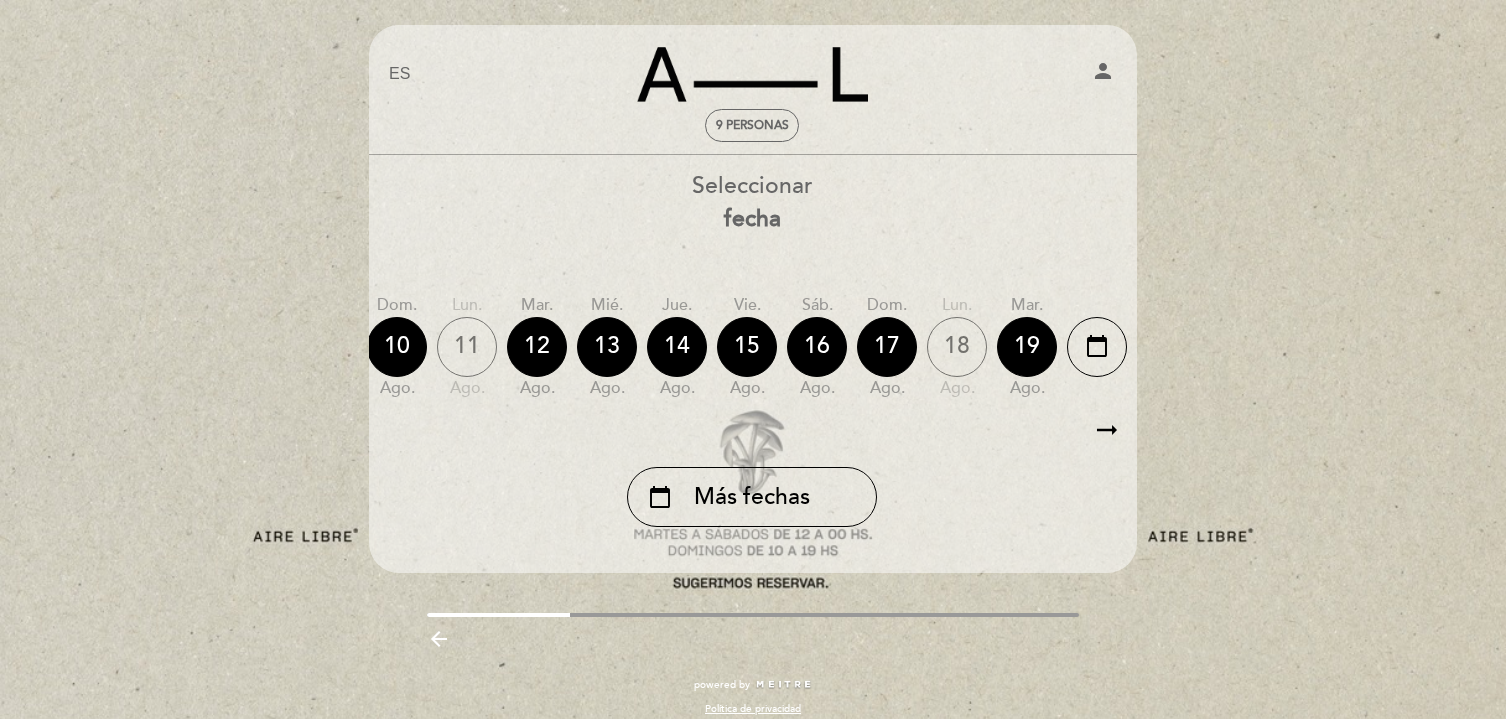 click on "arrow_right_alt" at bounding box center [1107, 430] 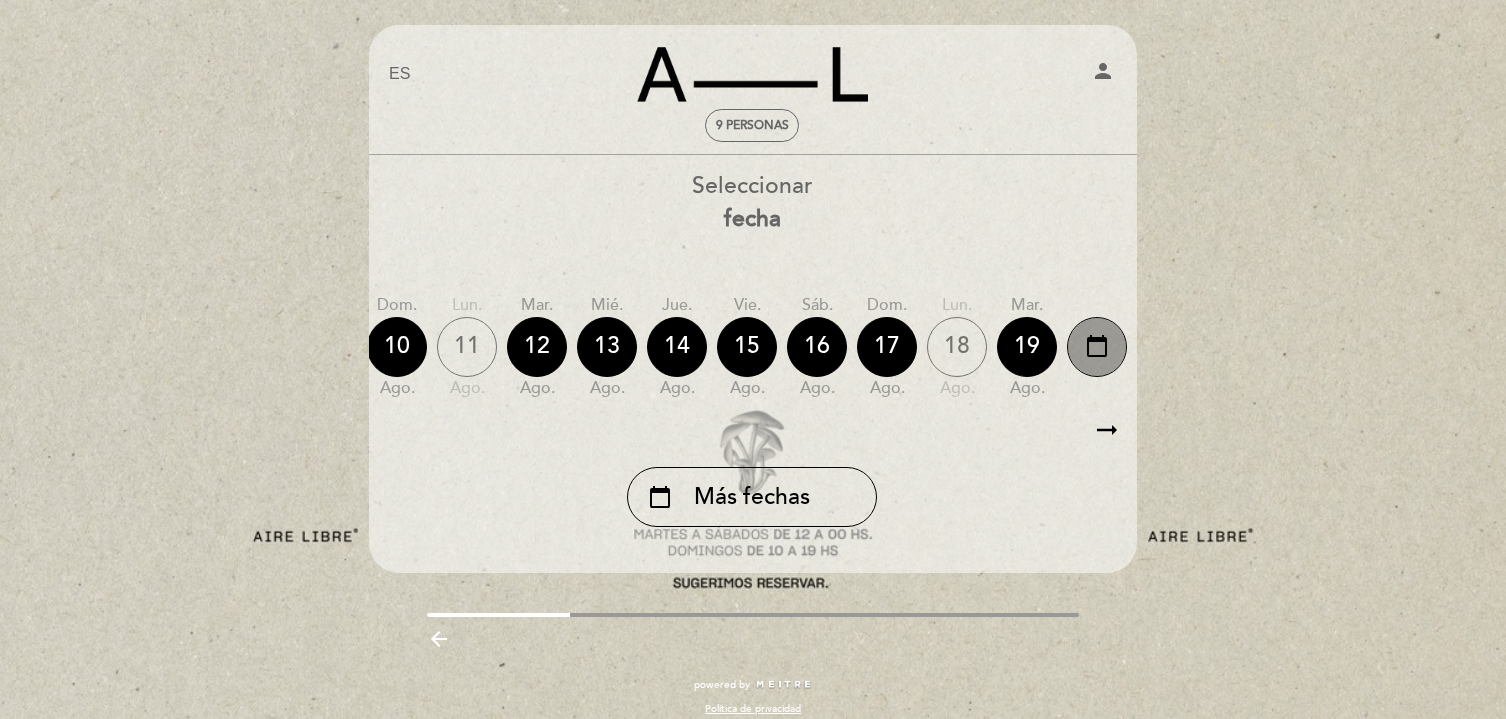 click on "calendar_today" at bounding box center (1097, 346) 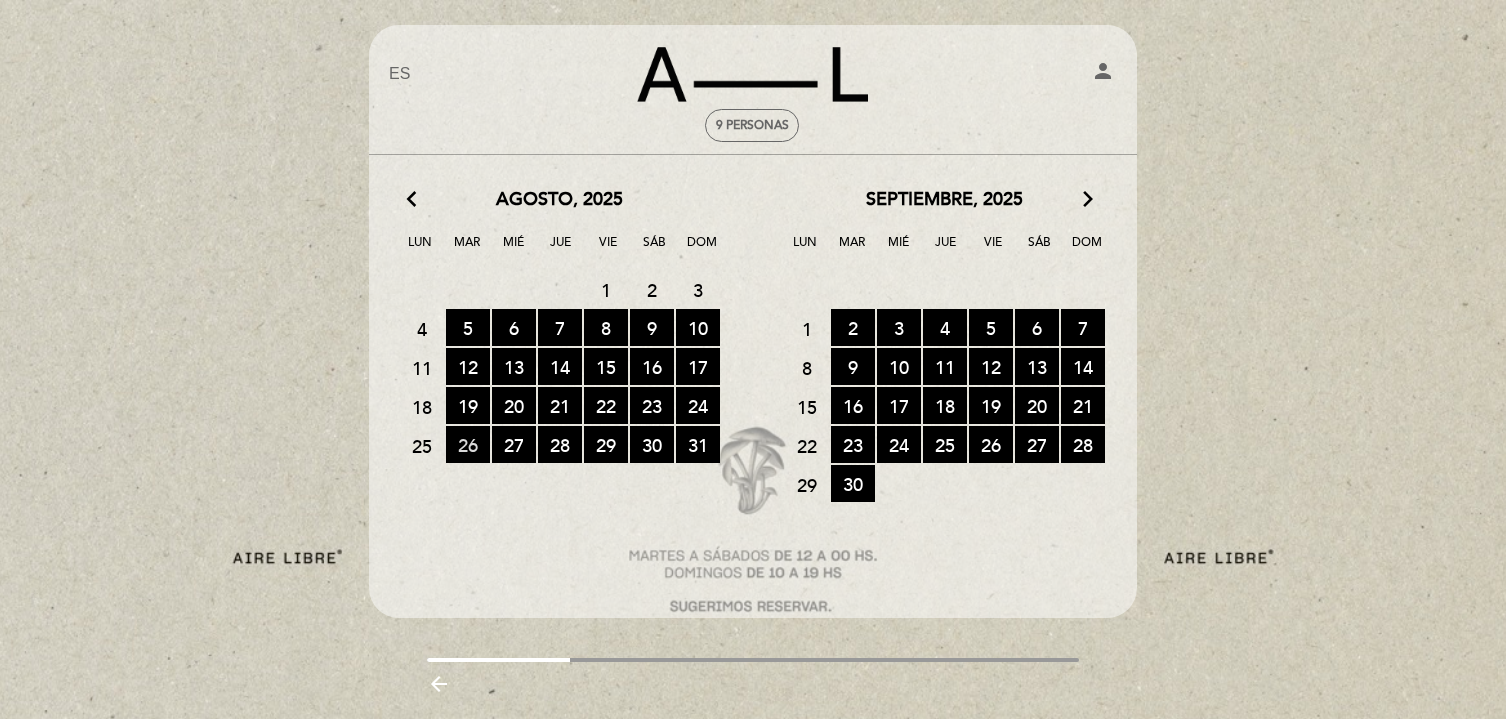 click on "26
RESERVAS DISPONIBLES" at bounding box center (468, 444) 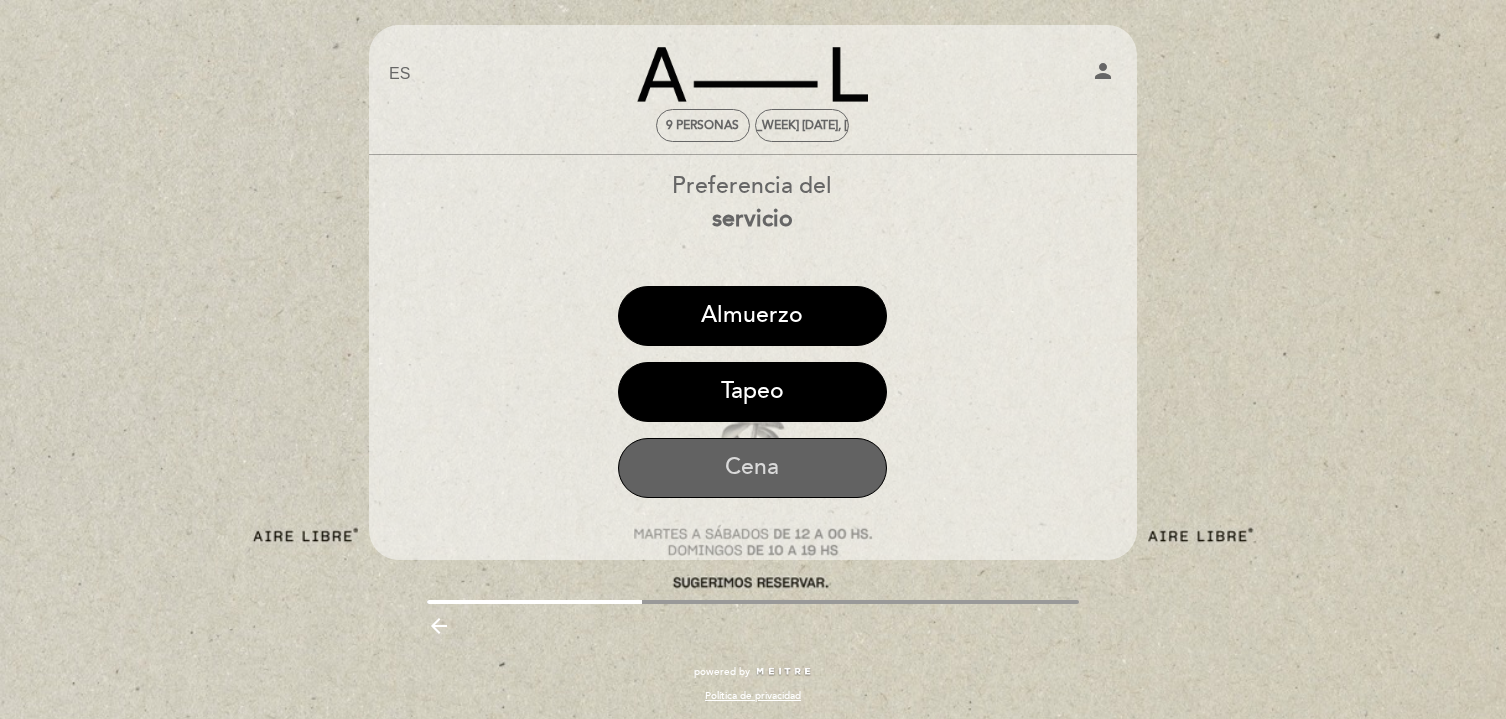 click on "Cena" at bounding box center (752, 468) 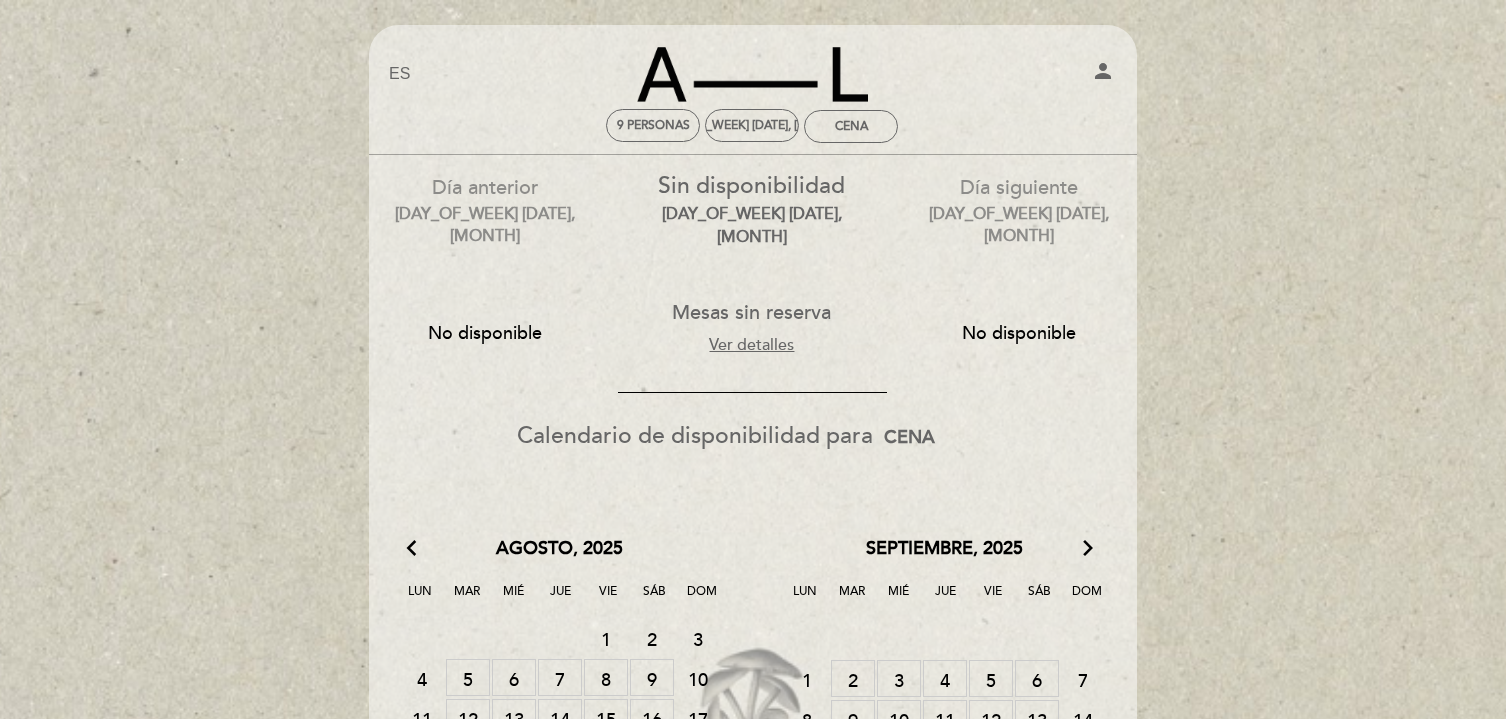 click on "Día siguiente
[DAY_OF_WEEK]
[DATE],
[MONTH]
No disponible" at bounding box center (1018, 261) 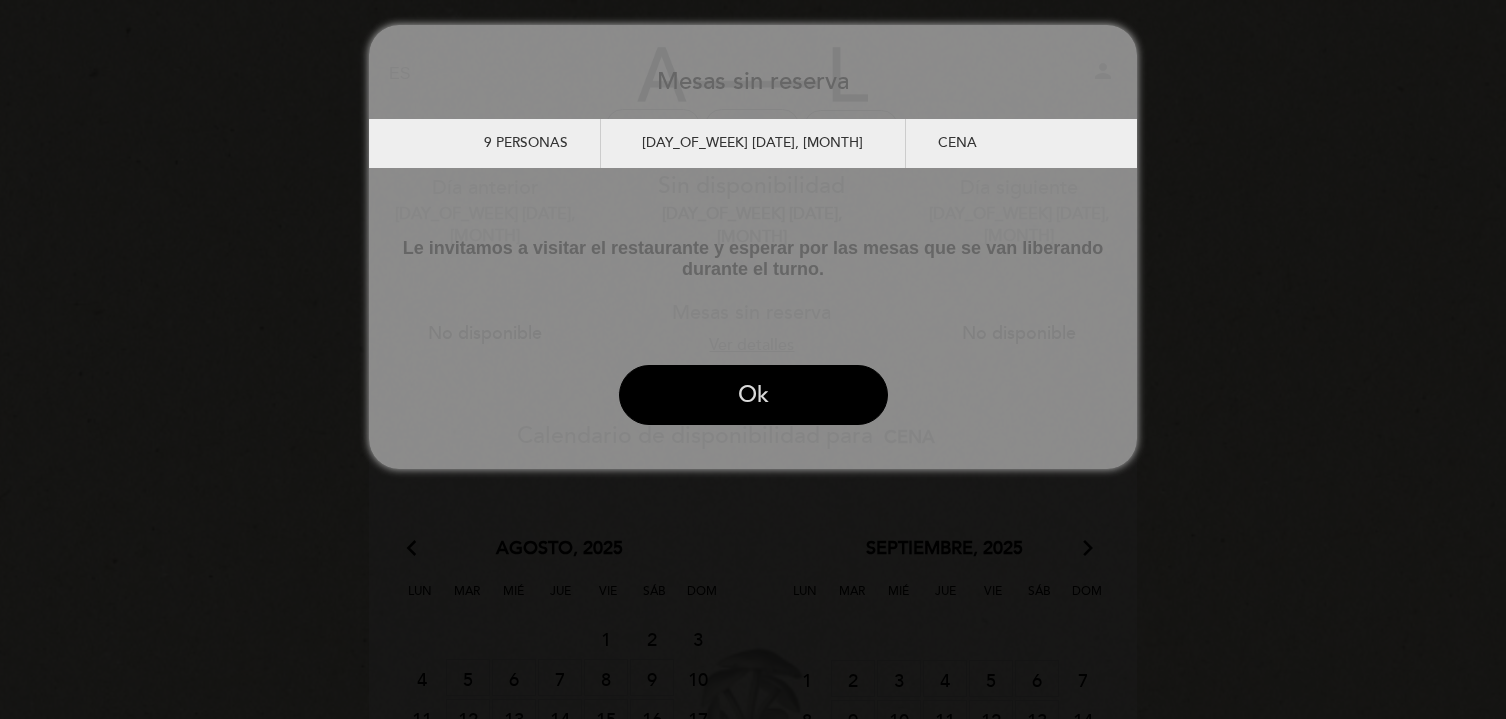 click on "Ok" at bounding box center (753, 395) 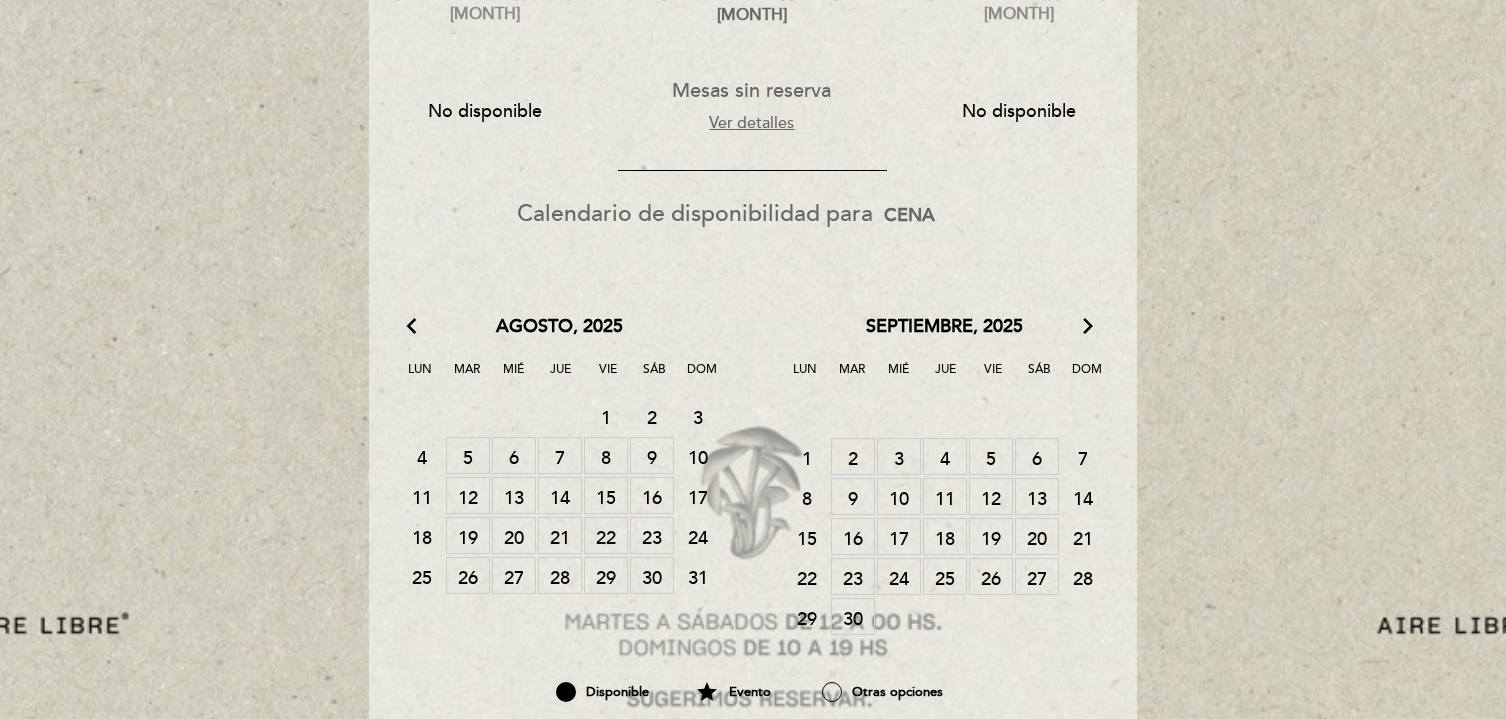 scroll, scrollTop: 228, scrollLeft: 0, axis: vertical 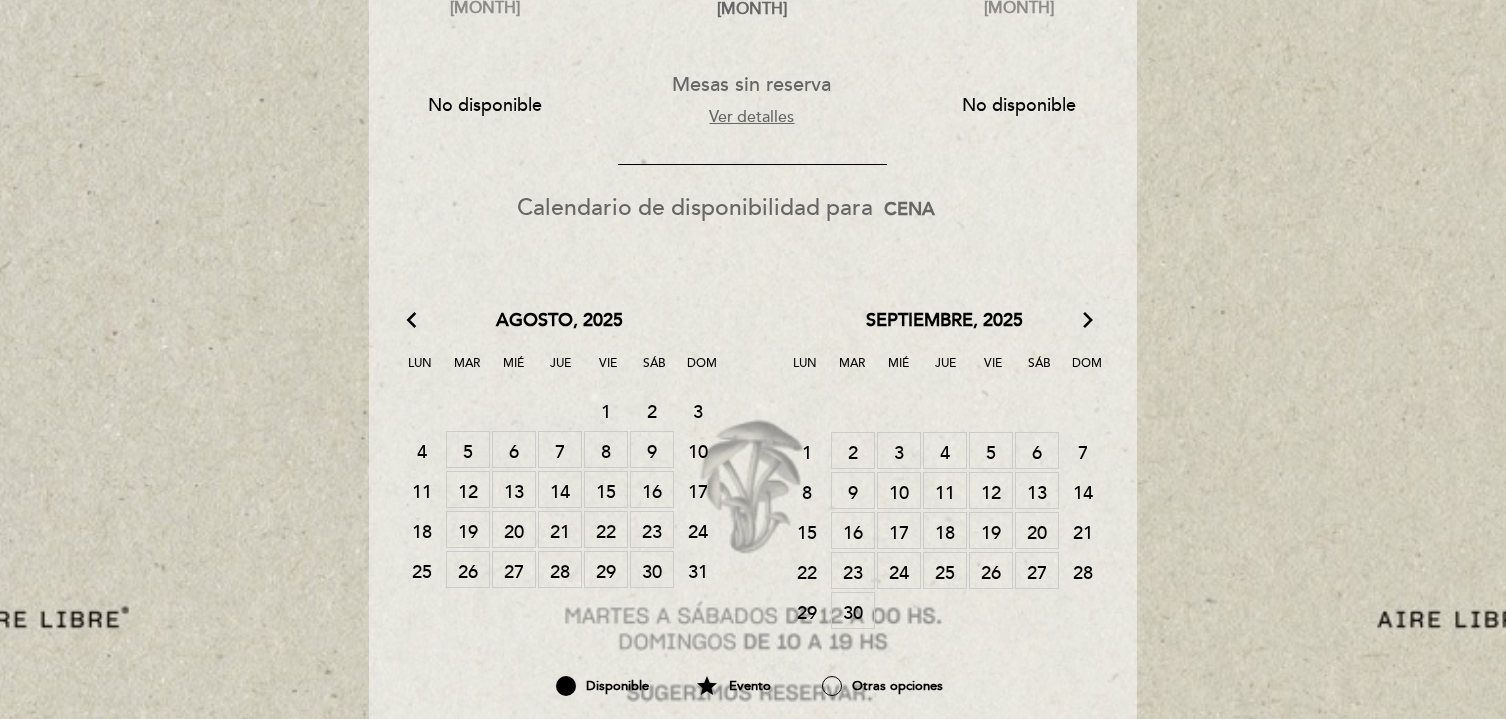 click on "27
MESAS SIN RESERVA" at bounding box center [514, 569] 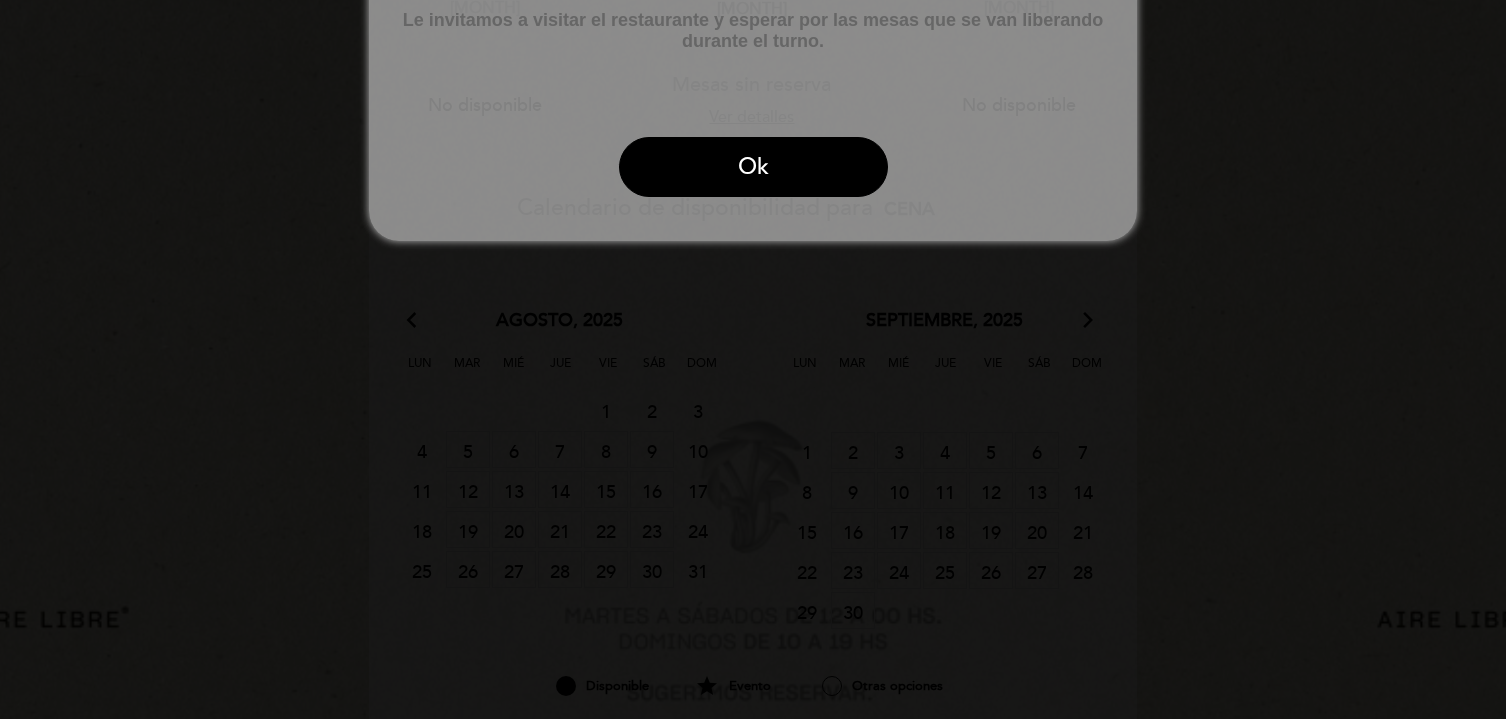 scroll, scrollTop: 0, scrollLeft: 0, axis: both 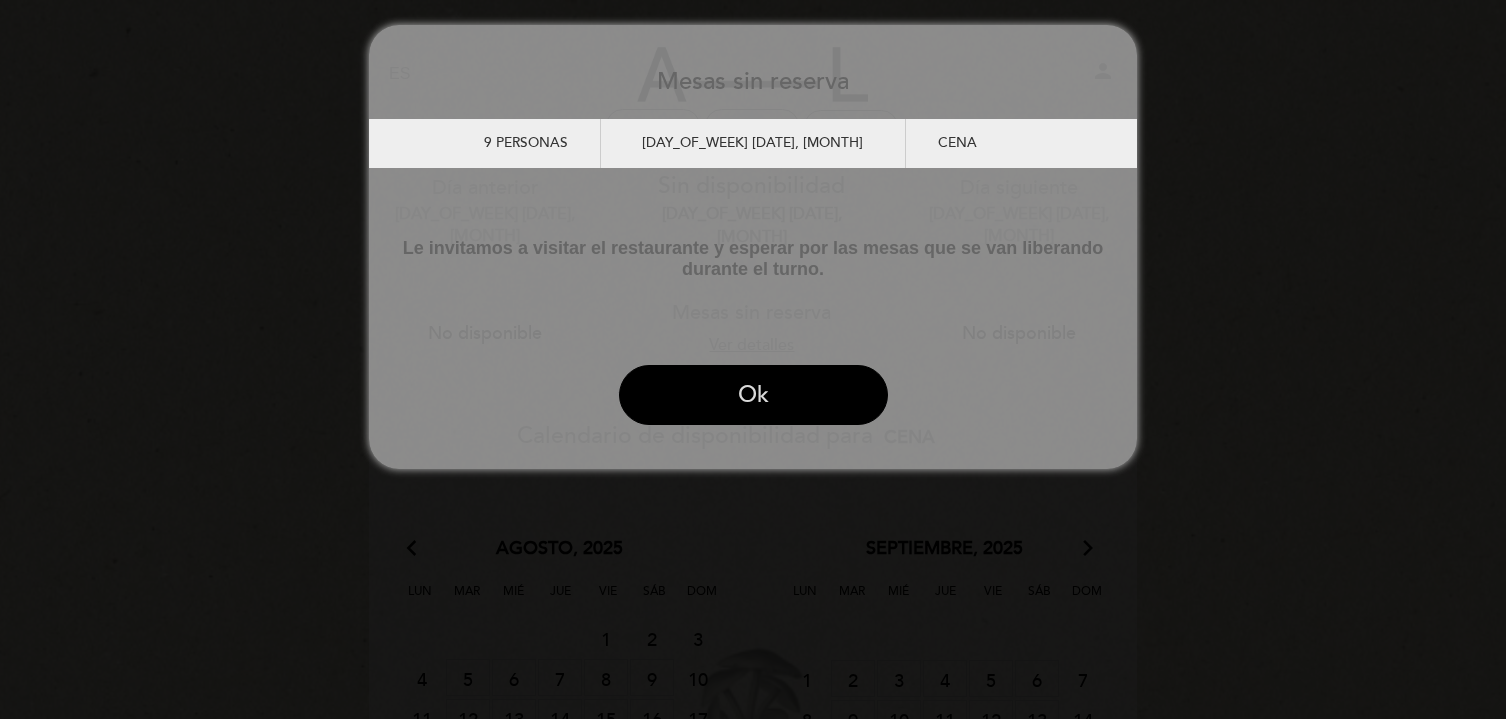 click on "Ok" at bounding box center [753, 395] 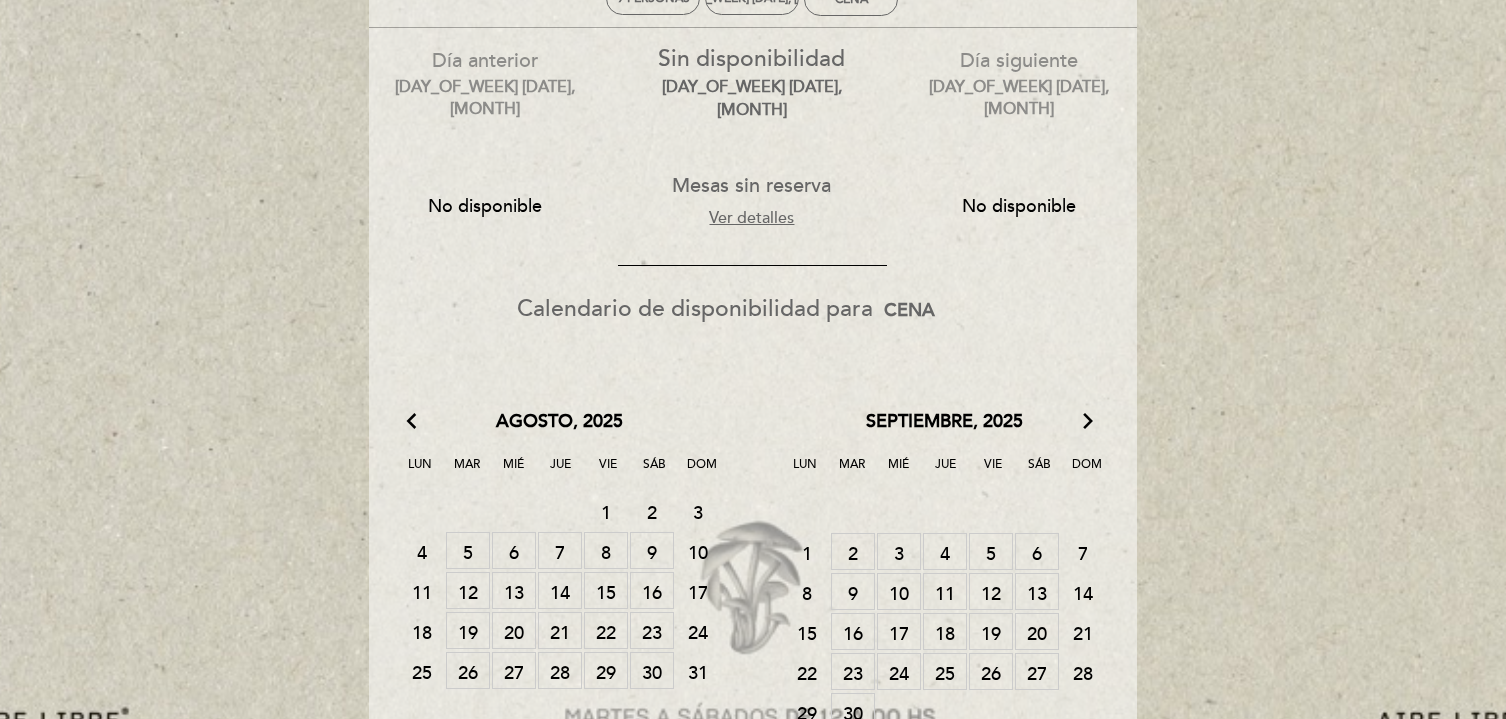 scroll, scrollTop: 143, scrollLeft: 0, axis: vertical 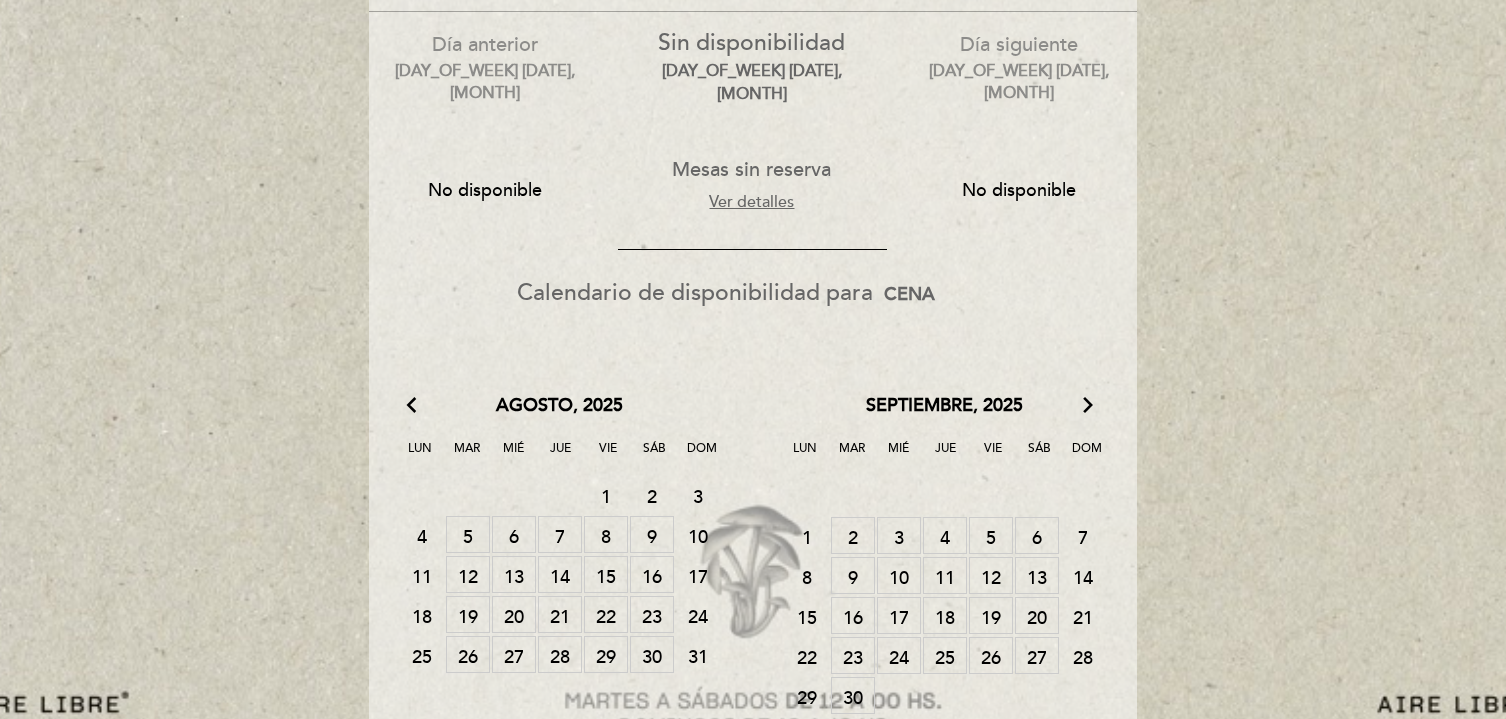 click on "29
MESAS SIN RESERVA" at bounding box center [606, 654] 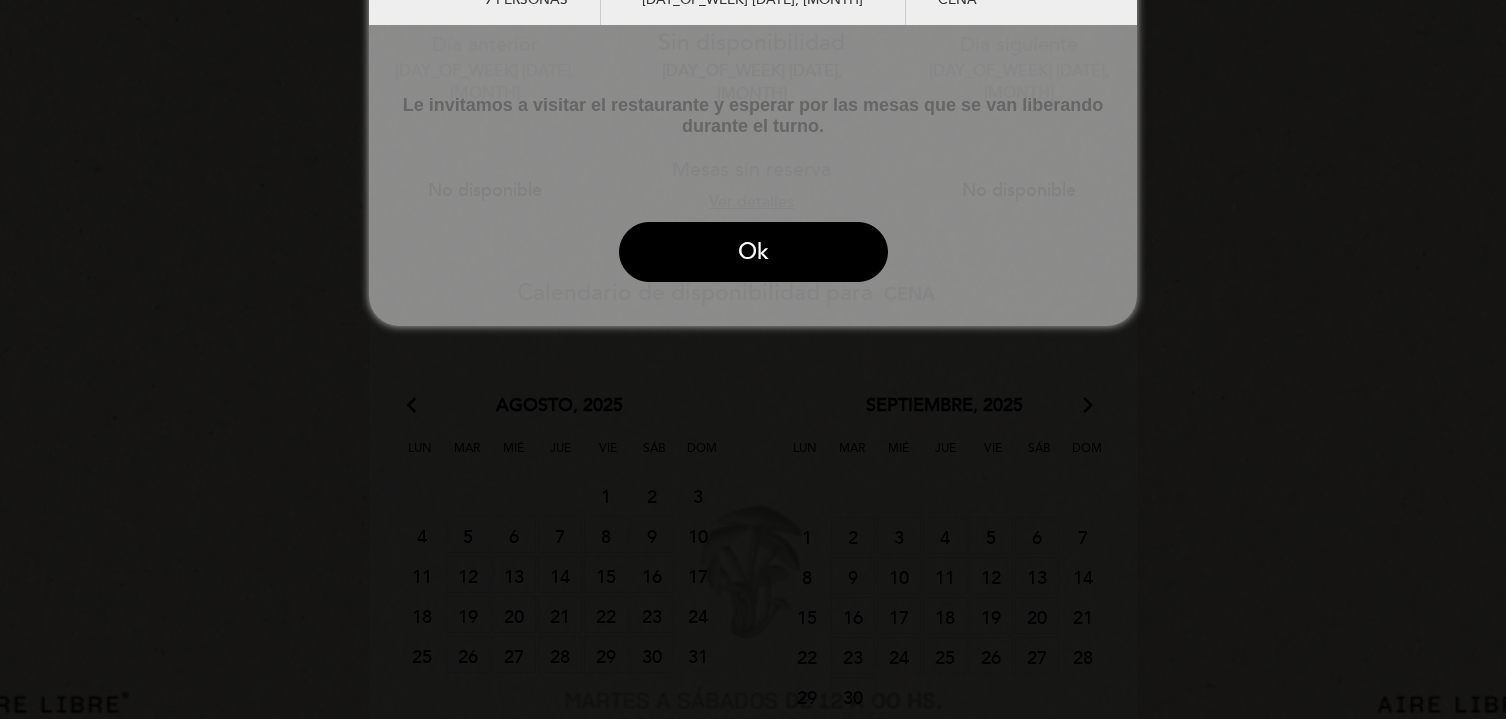 scroll, scrollTop: 0, scrollLeft: 0, axis: both 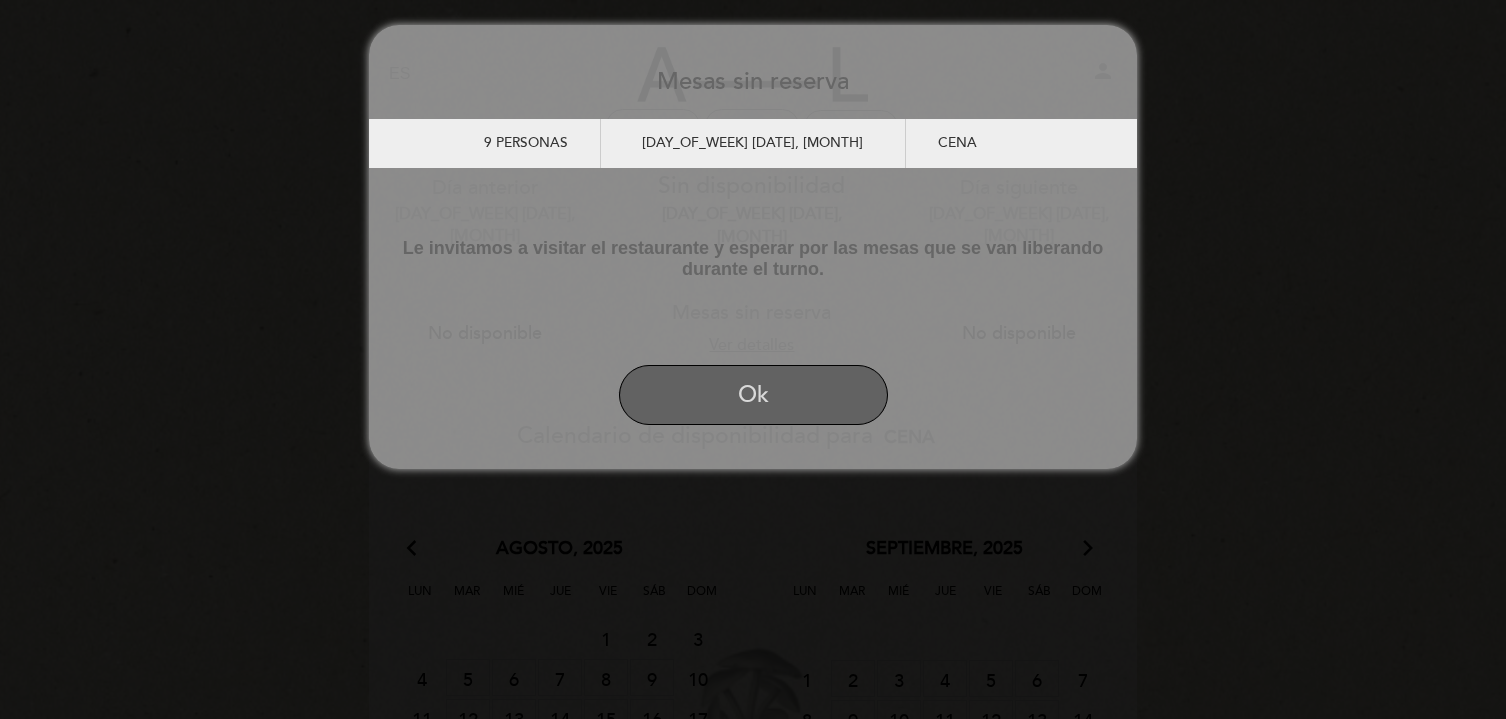 click on "Ok" at bounding box center (753, 395) 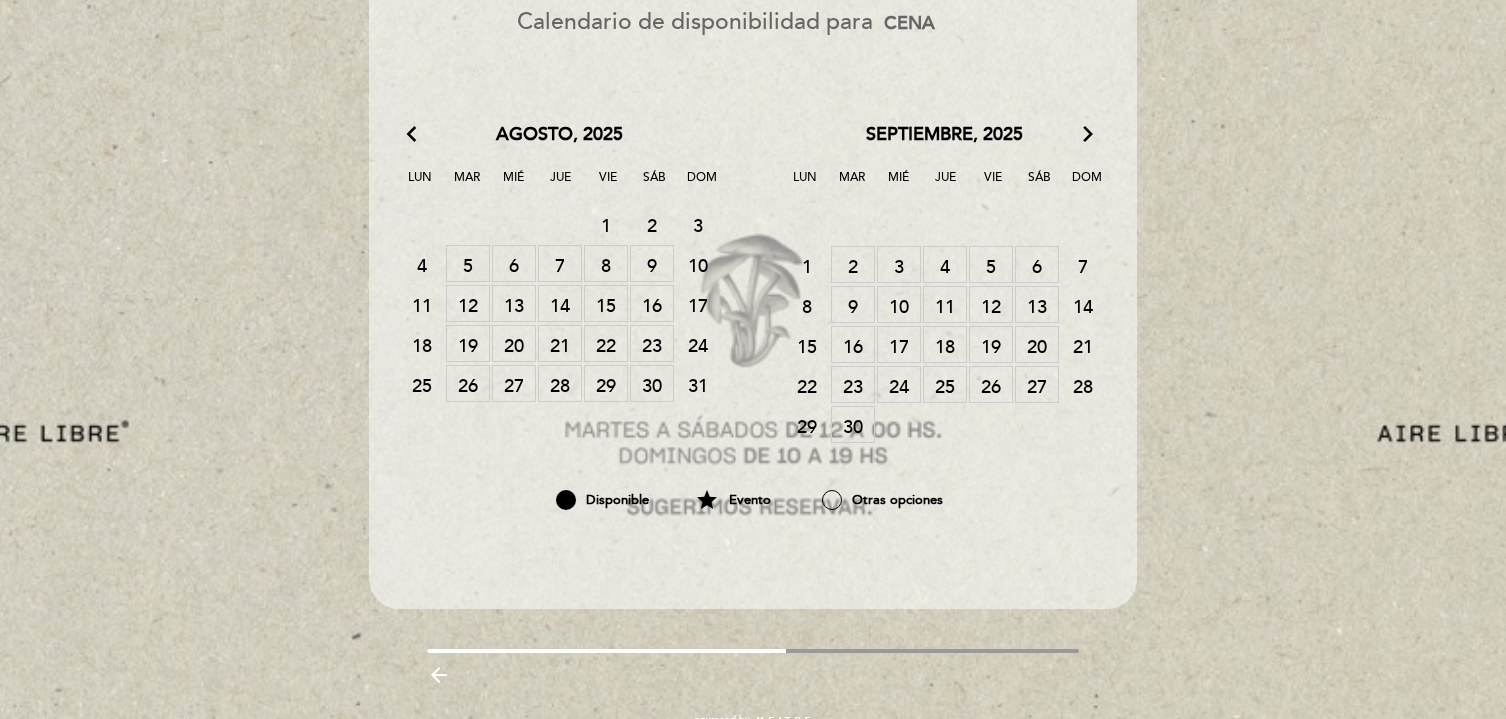 click on "4
MESAS SIN RESERVA" at bounding box center (945, 264) 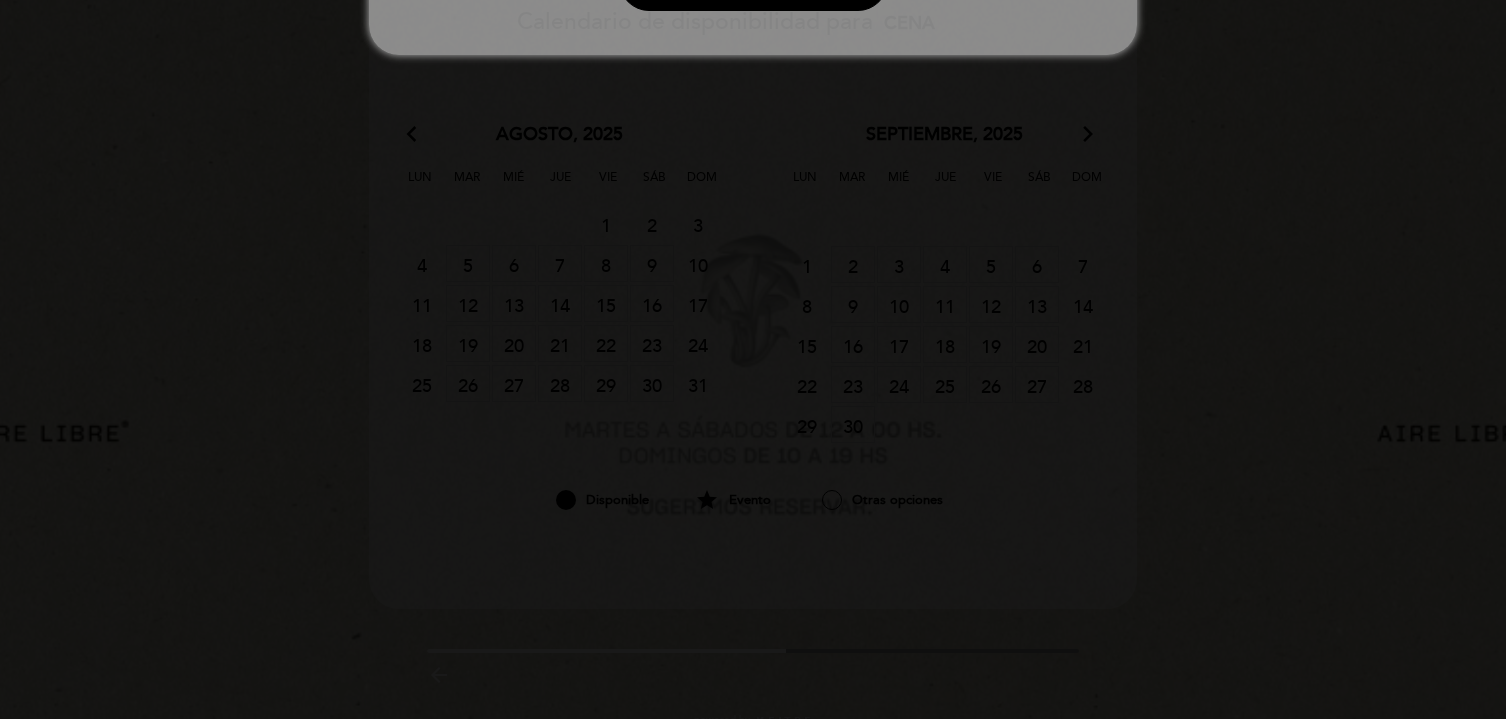 scroll, scrollTop: 0, scrollLeft: 0, axis: both 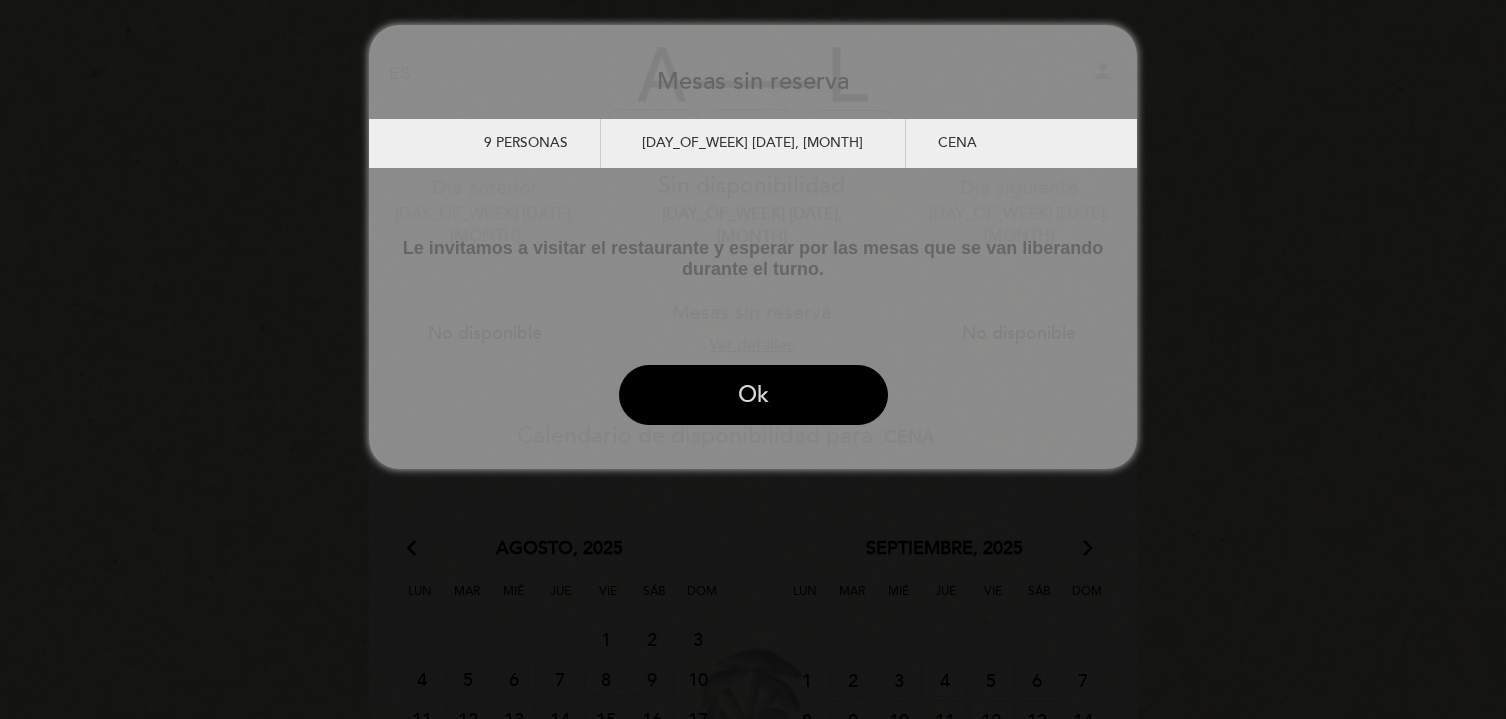 click on "Ok" at bounding box center [753, 395] 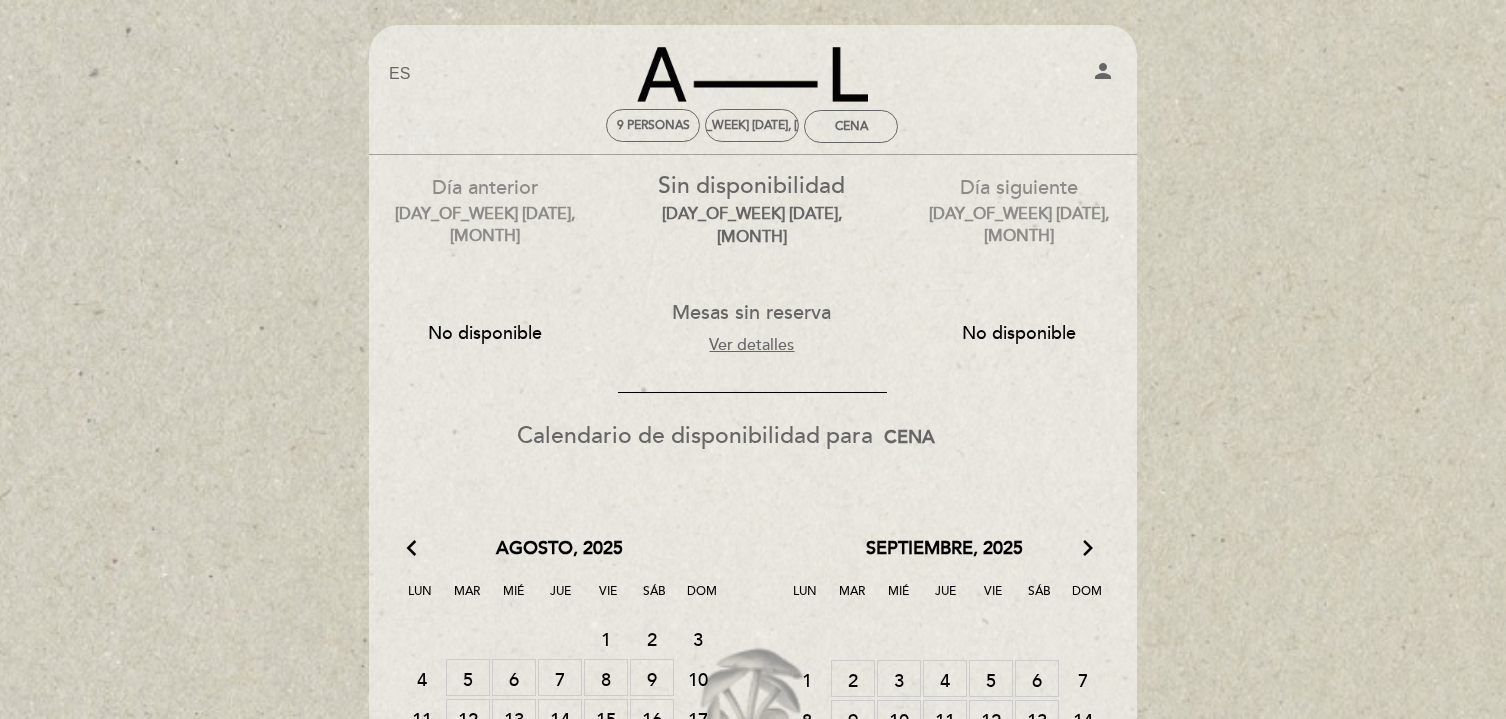 scroll, scrollTop: 97, scrollLeft: 0, axis: vertical 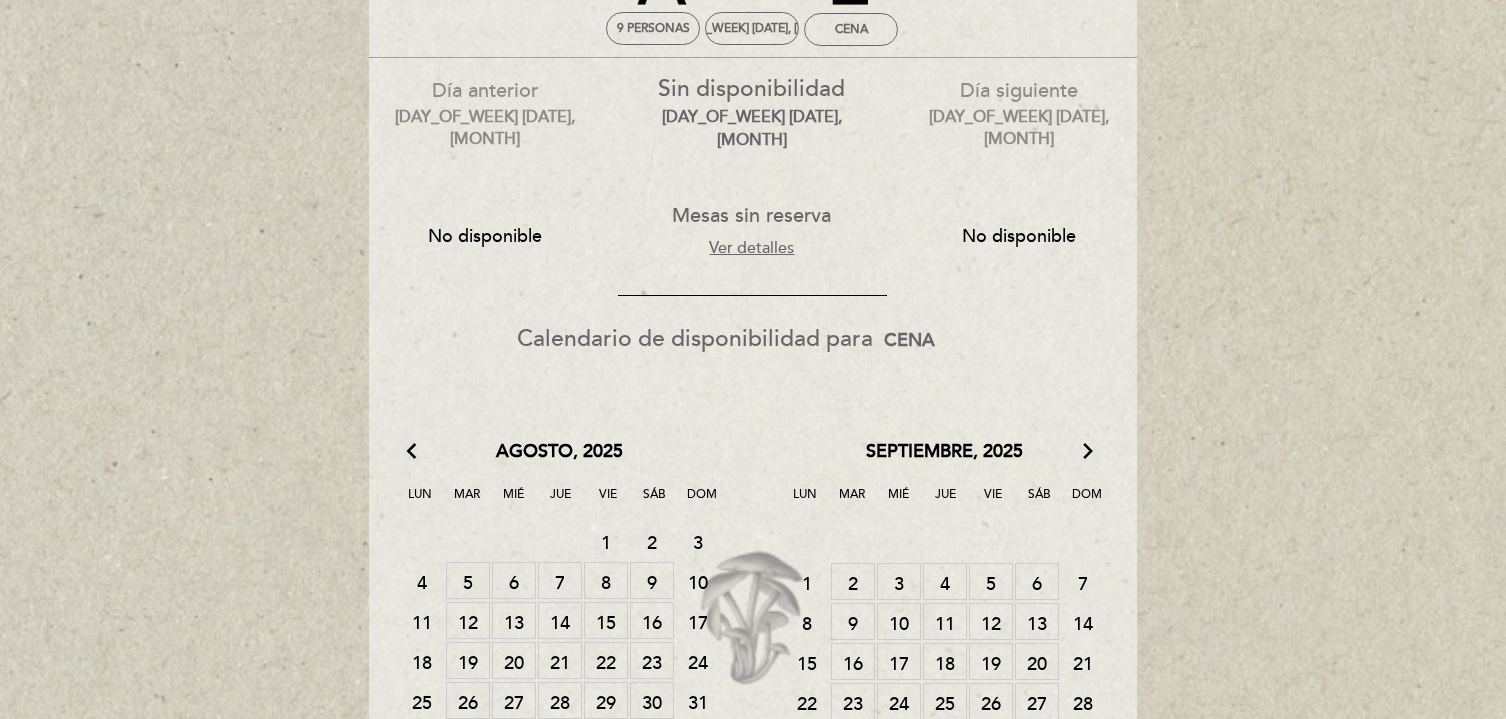 click on "16
MESAS SIN RESERVA" at bounding box center [853, 661] 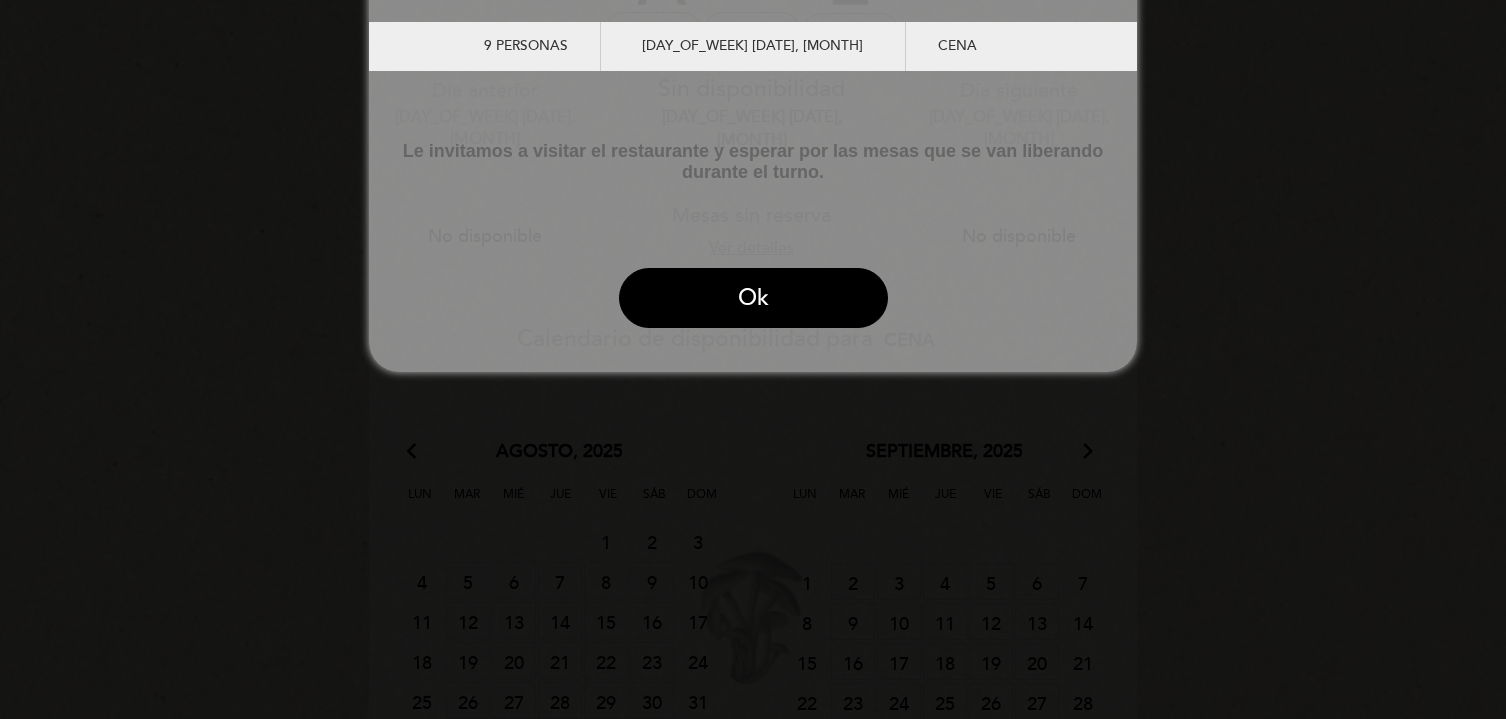 scroll, scrollTop: 0, scrollLeft: 0, axis: both 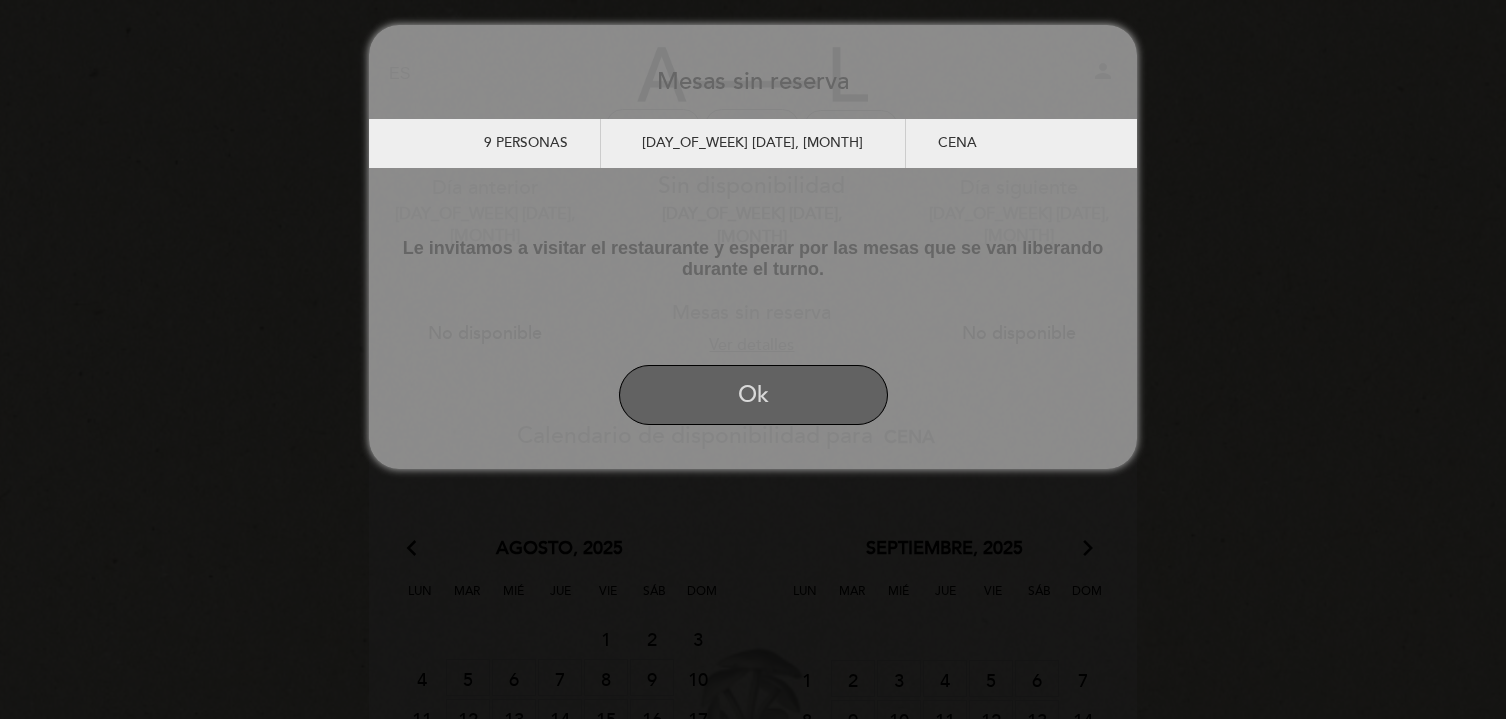 click on "Ok" at bounding box center [753, 395] 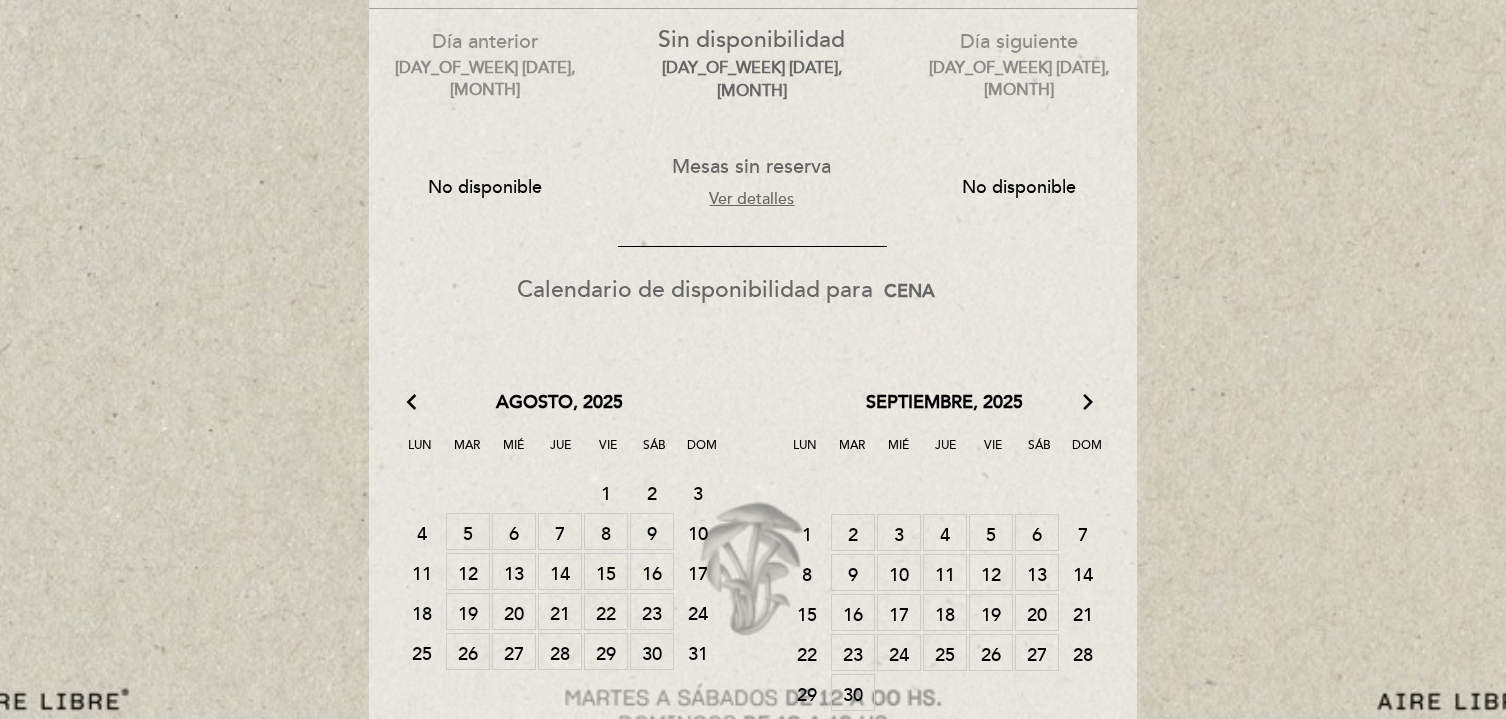scroll, scrollTop: 156, scrollLeft: 0, axis: vertical 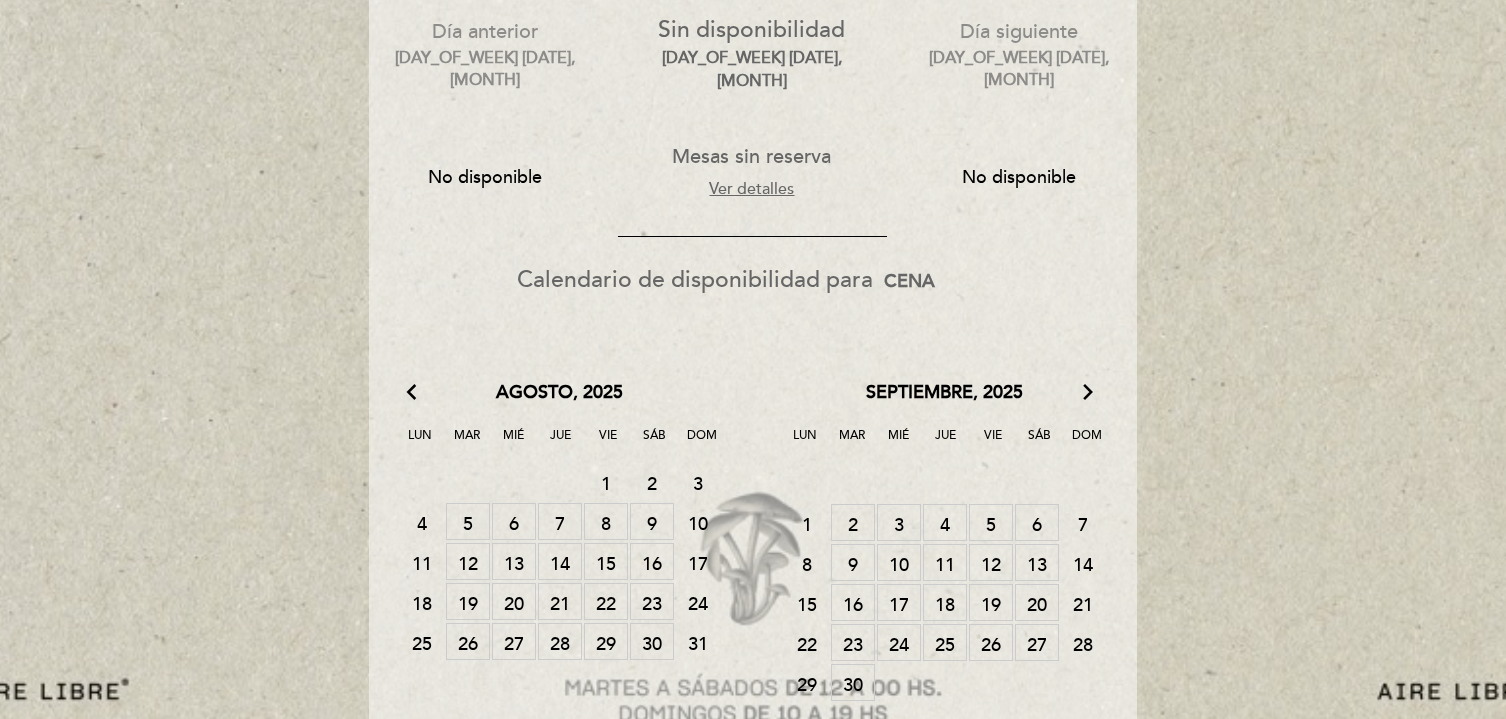 click on "25
MESAS SIN RESERVA" at bounding box center (945, 642) 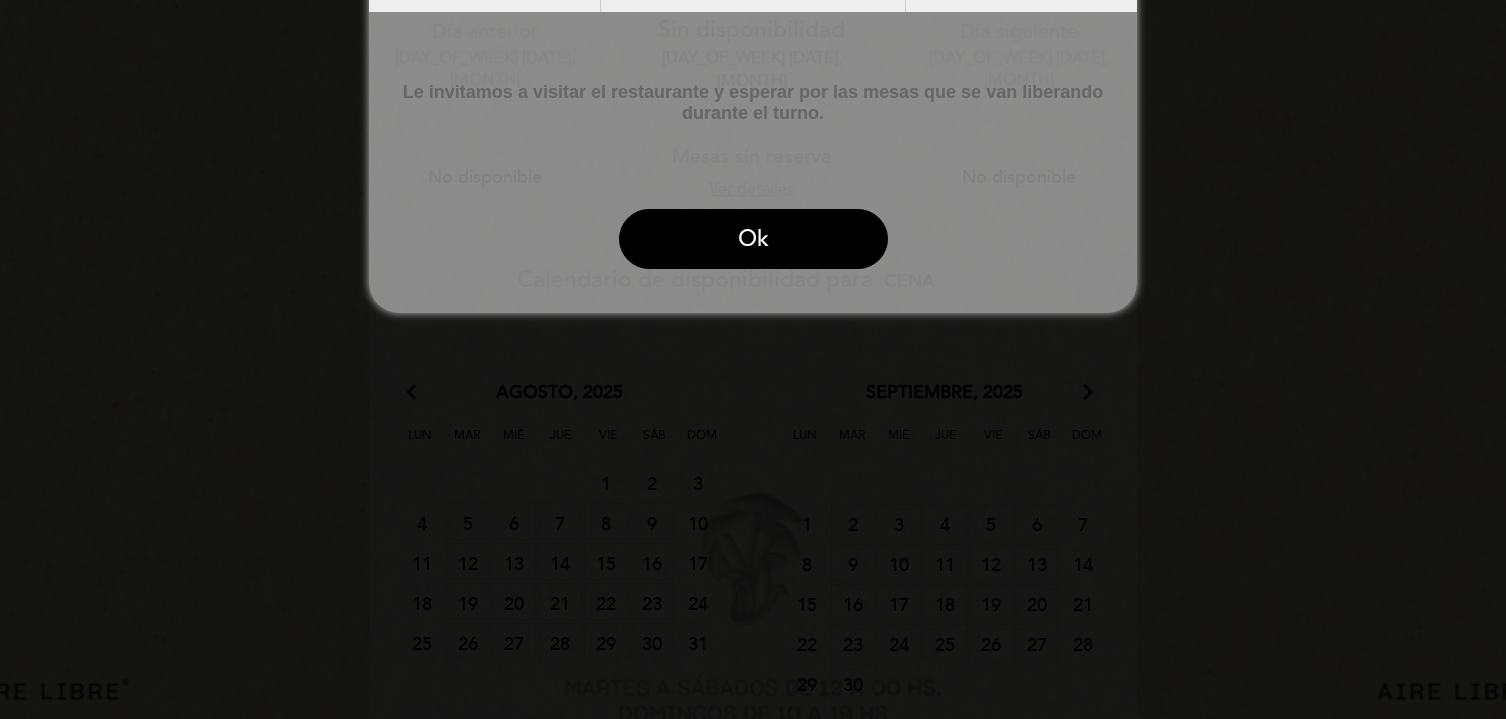 scroll, scrollTop: 0, scrollLeft: 0, axis: both 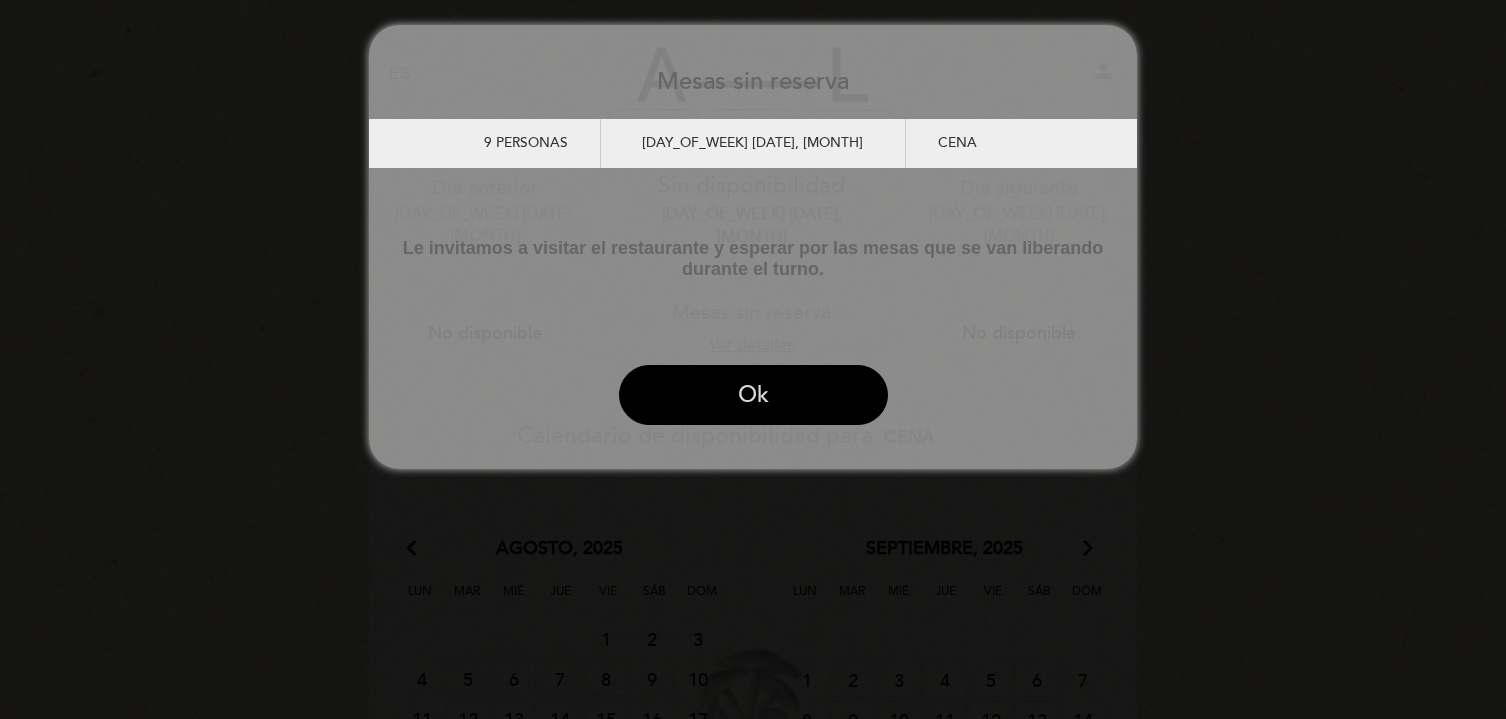 click on "Ok" at bounding box center (753, 395) 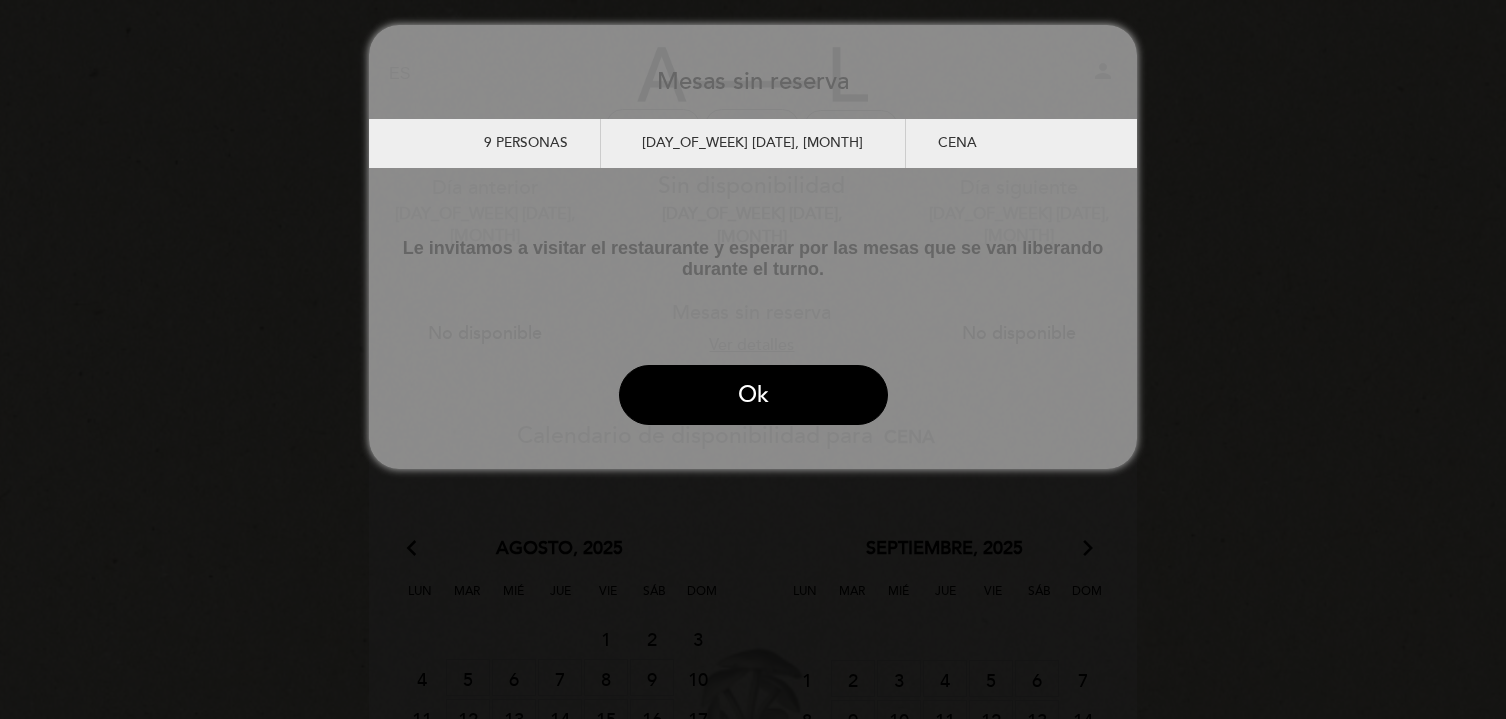 scroll, scrollTop: 415, scrollLeft: 0, axis: vertical 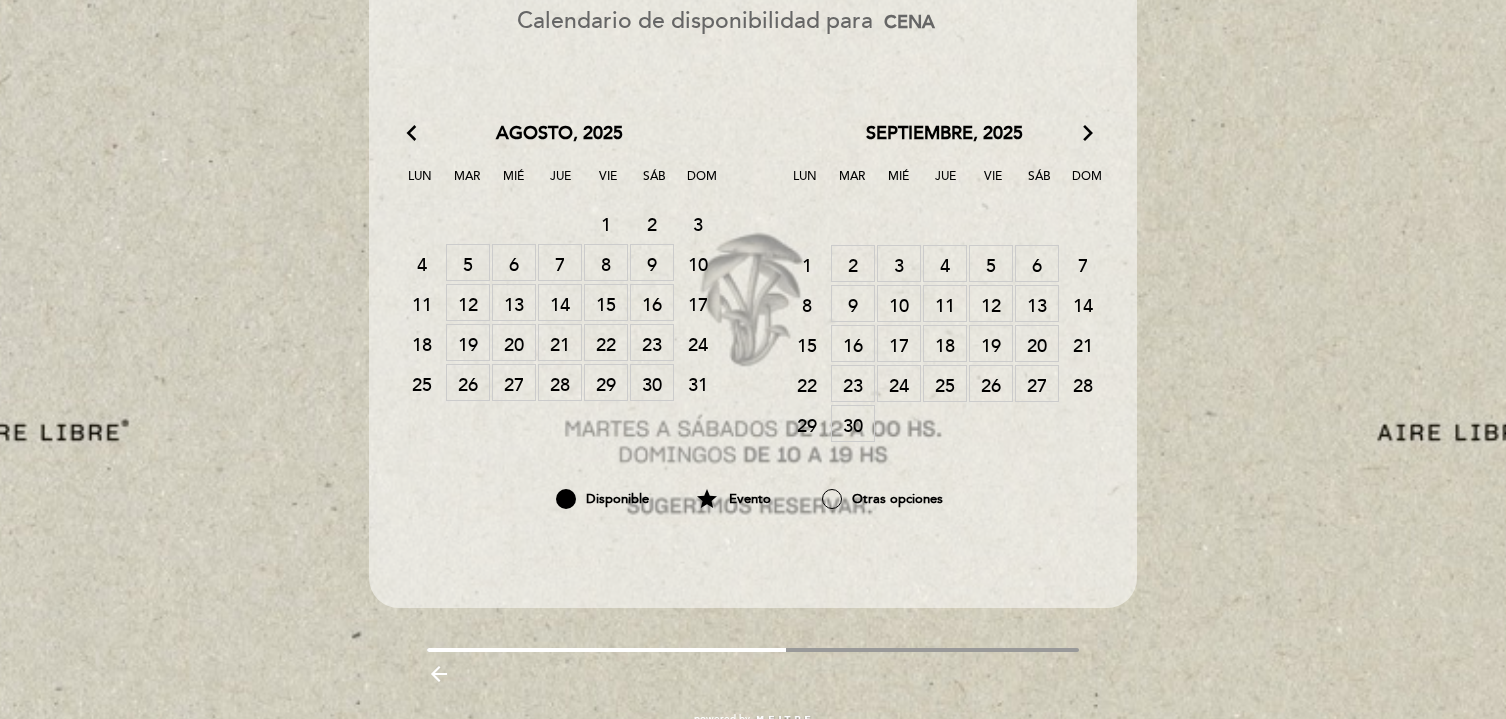 click on "arrow_forward_ios" at bounding box center (1088, 134) 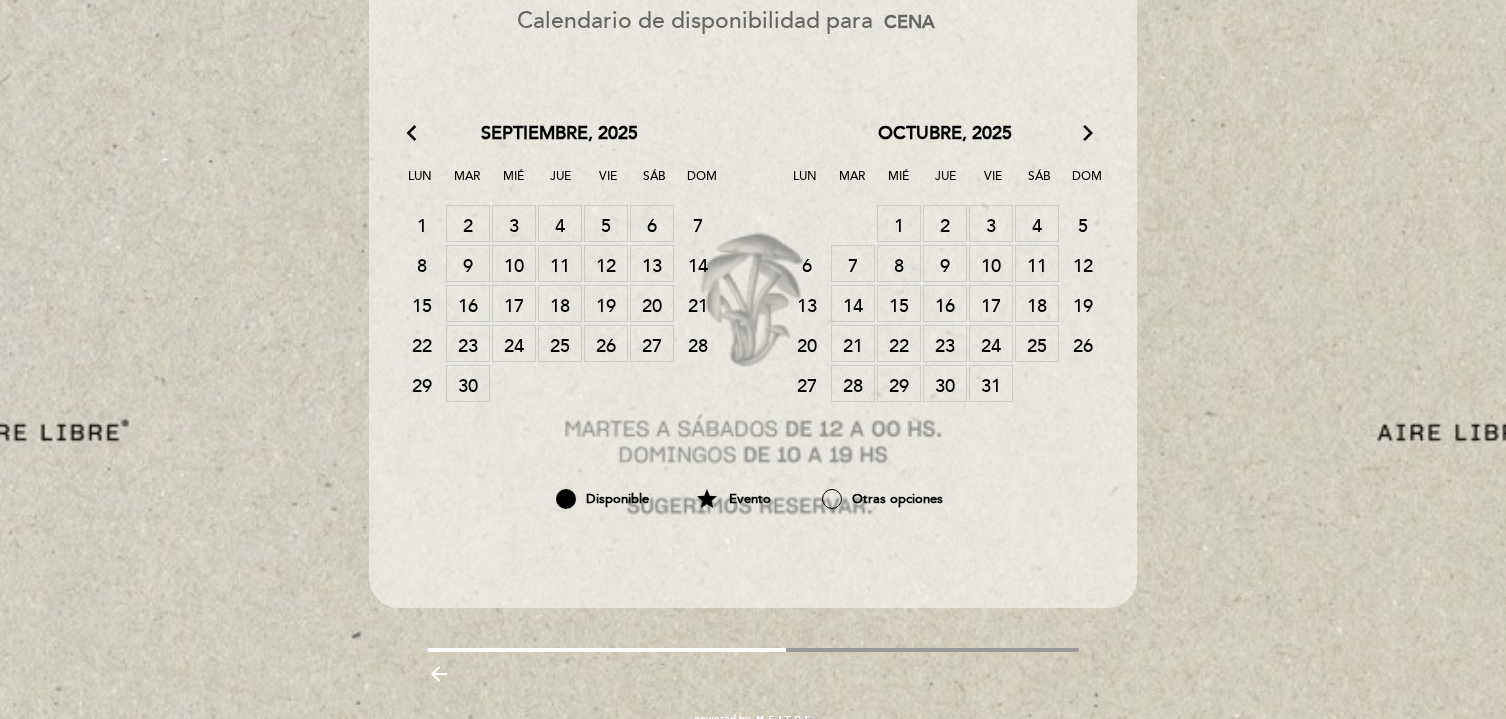 click on "17
MESAS SIN RESERVA" at bounding box center (991, 303) 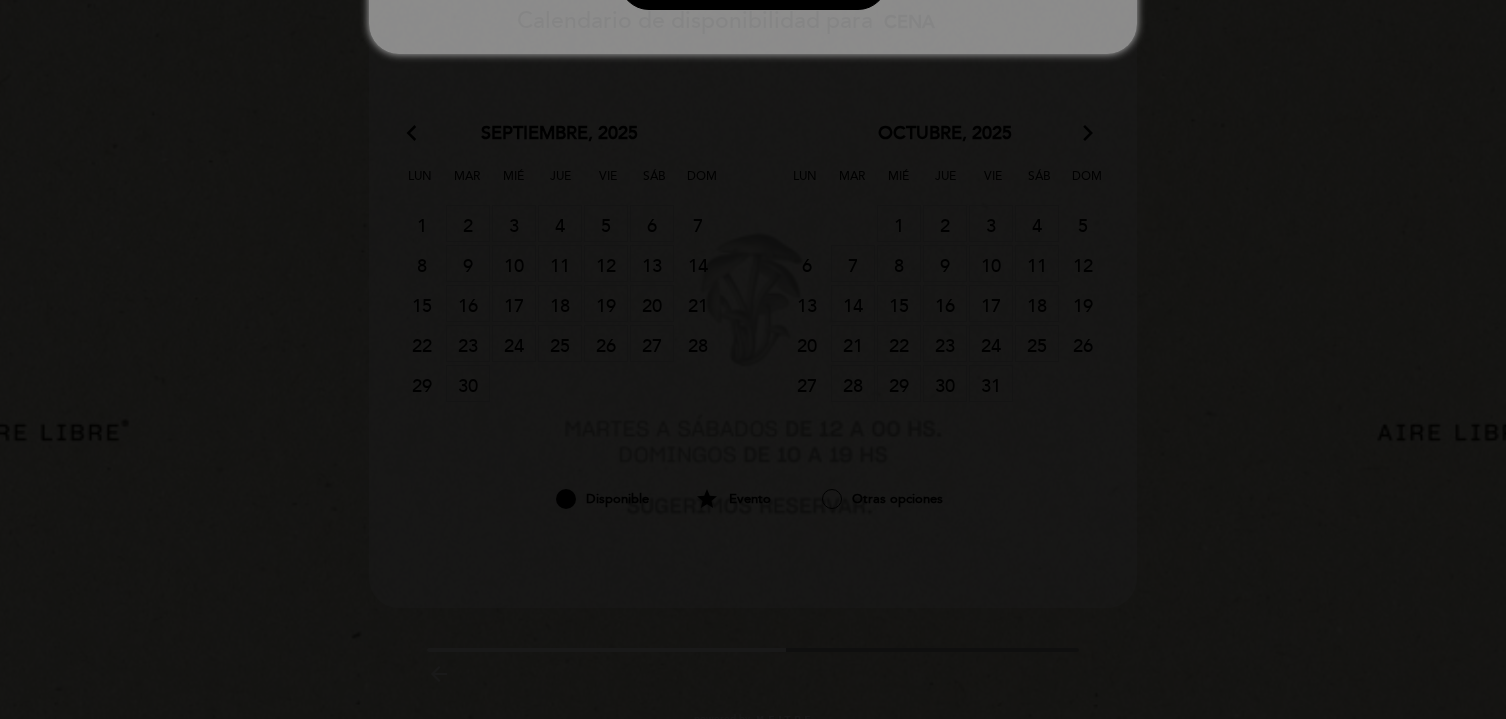 scroll, scrollTop: 0, scrollLeft: 0, axis: both 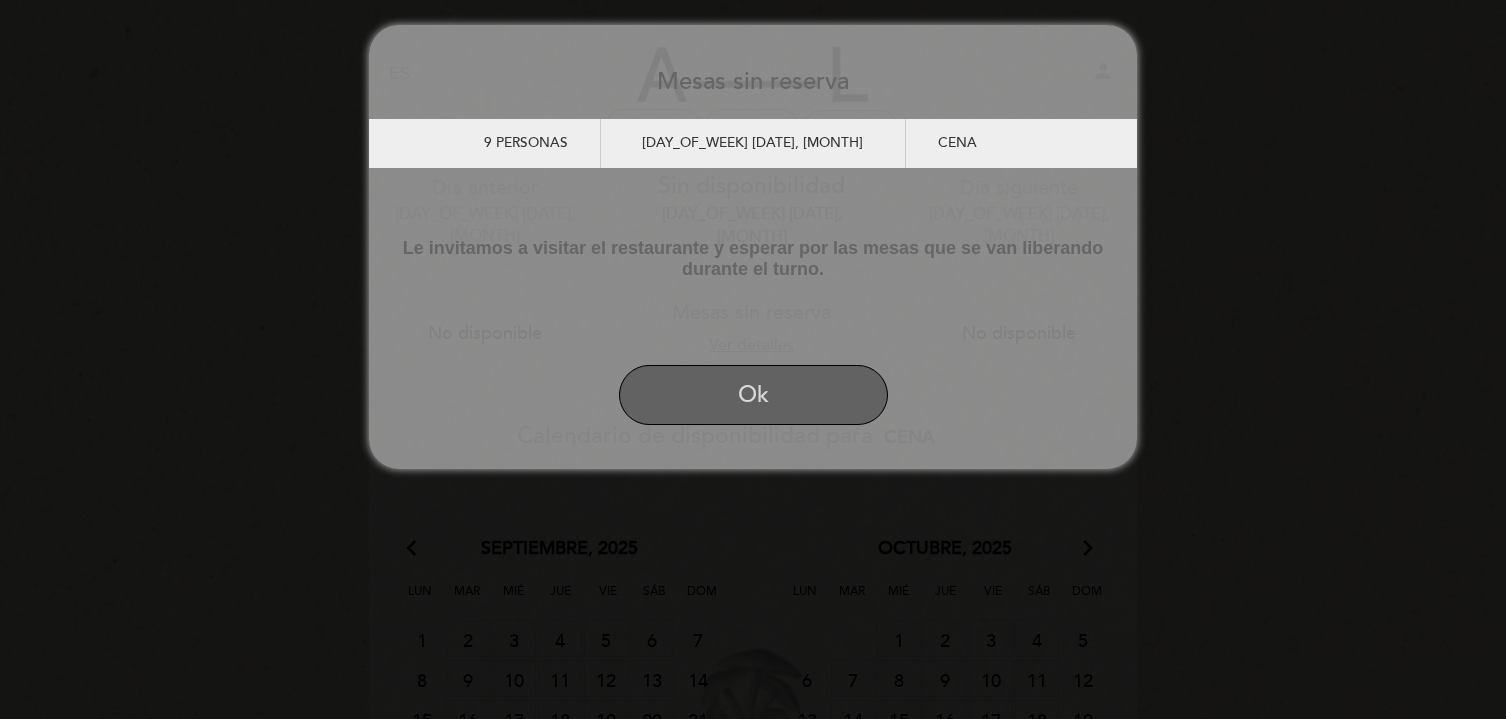 click on "Ok" at bounding box center (753, 395) 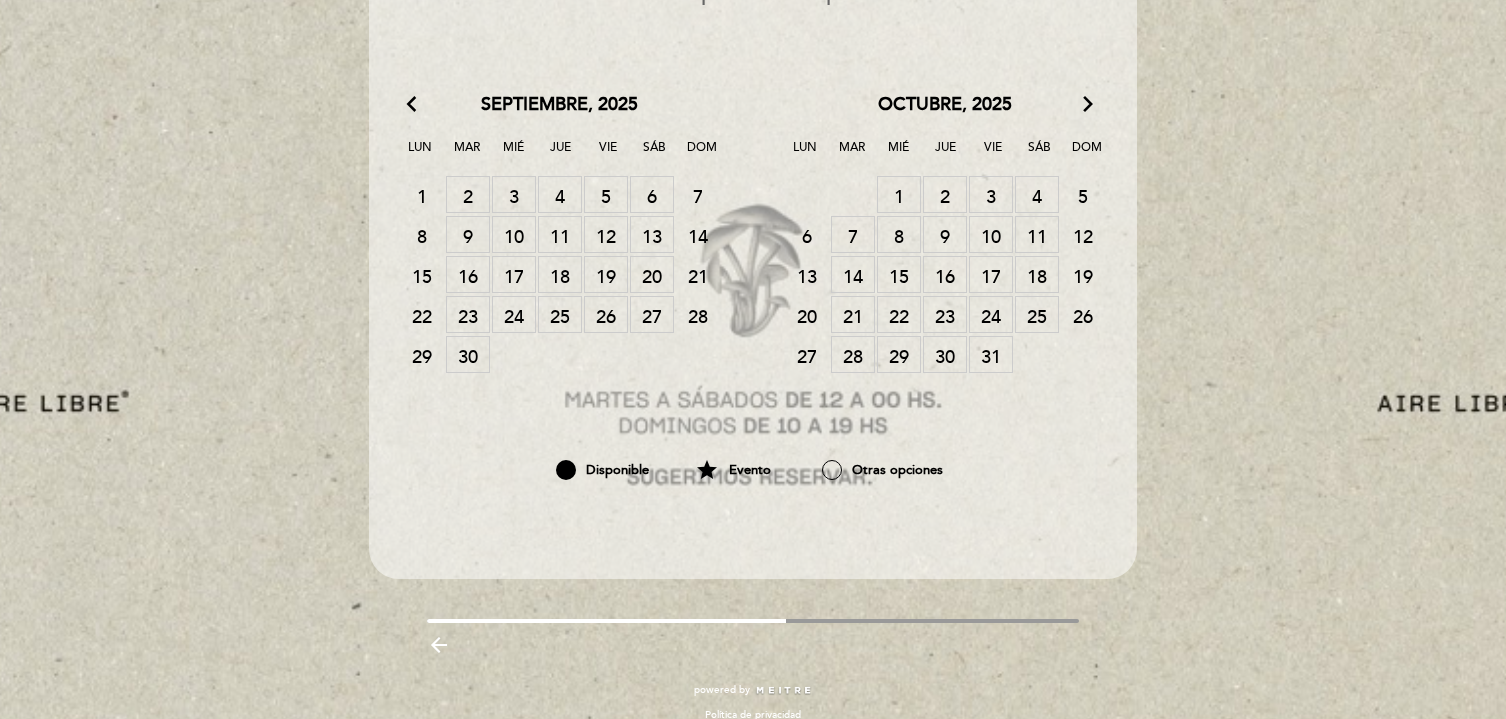scroll, scrollTop: 0, scrollLeft: 0, axis: both 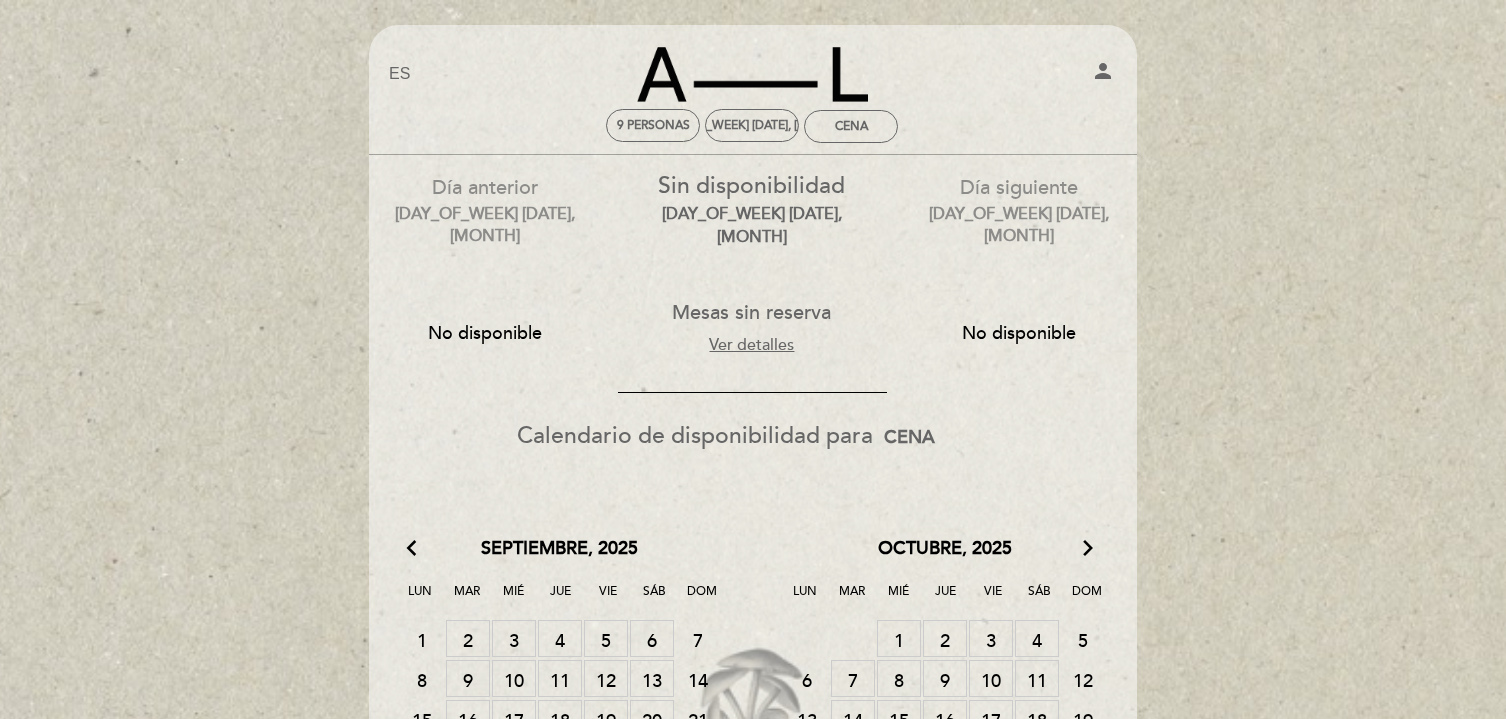 click on "Aire Libre" at bounding box center [752, 74] 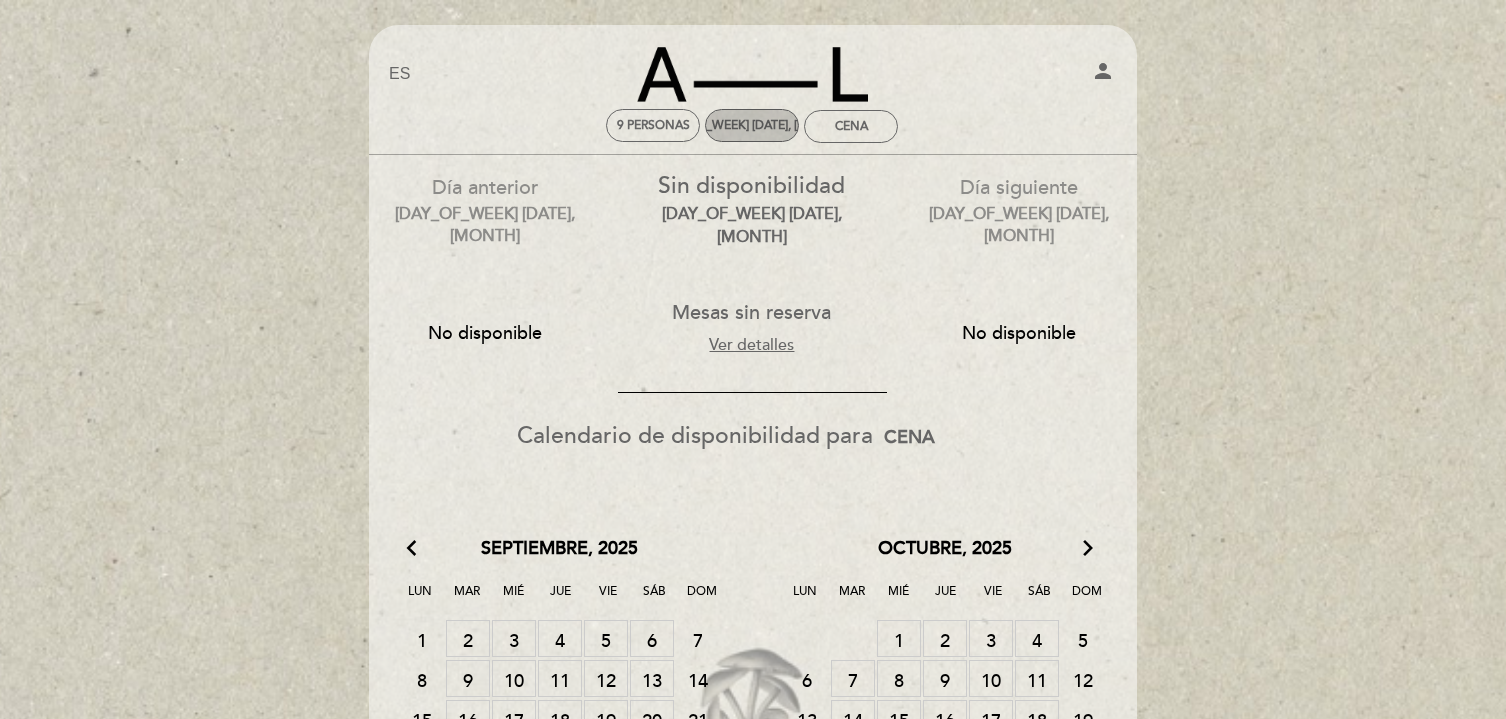 click on "[DAY_OF_WEEK]
[DATE],
[MONTH]" at bounding box center (752, 125) 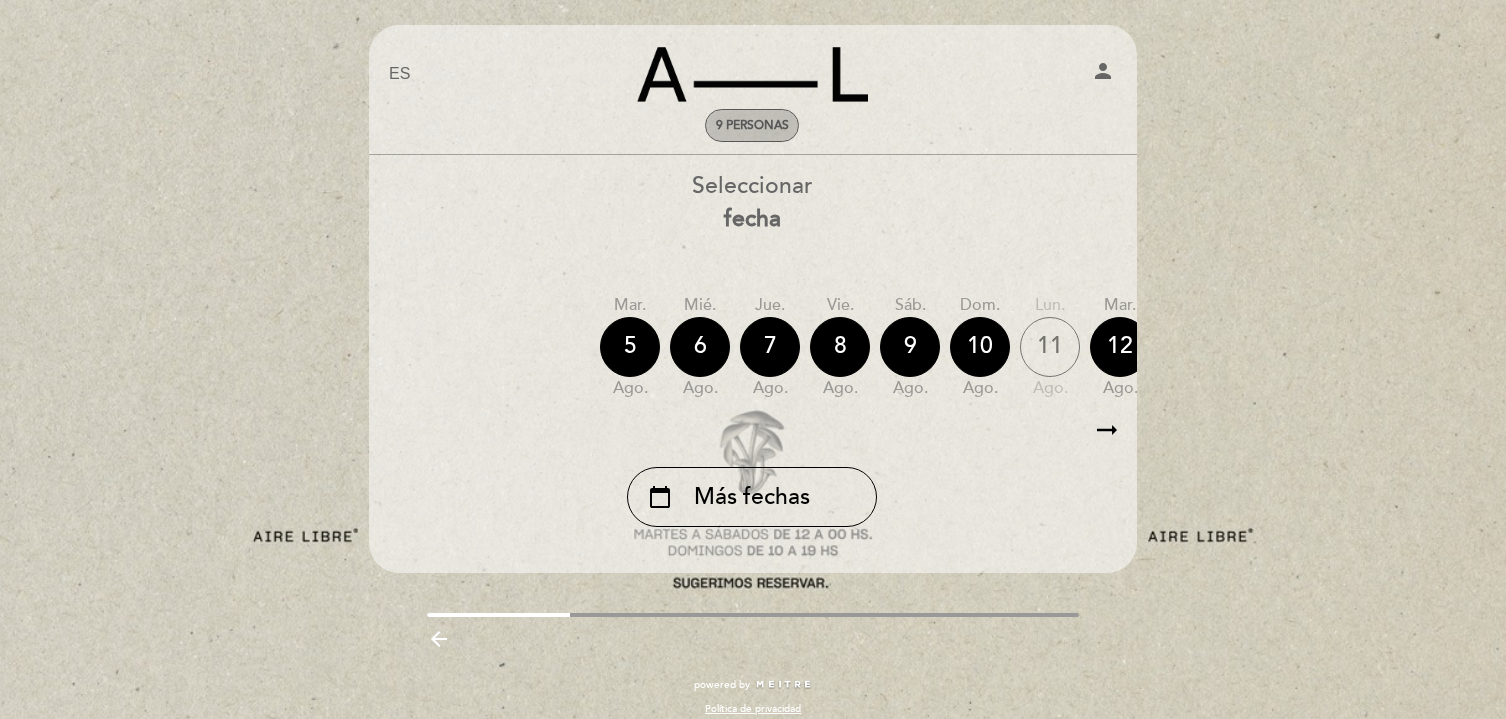 click on "9 personas" at bounding box center [752, 125] 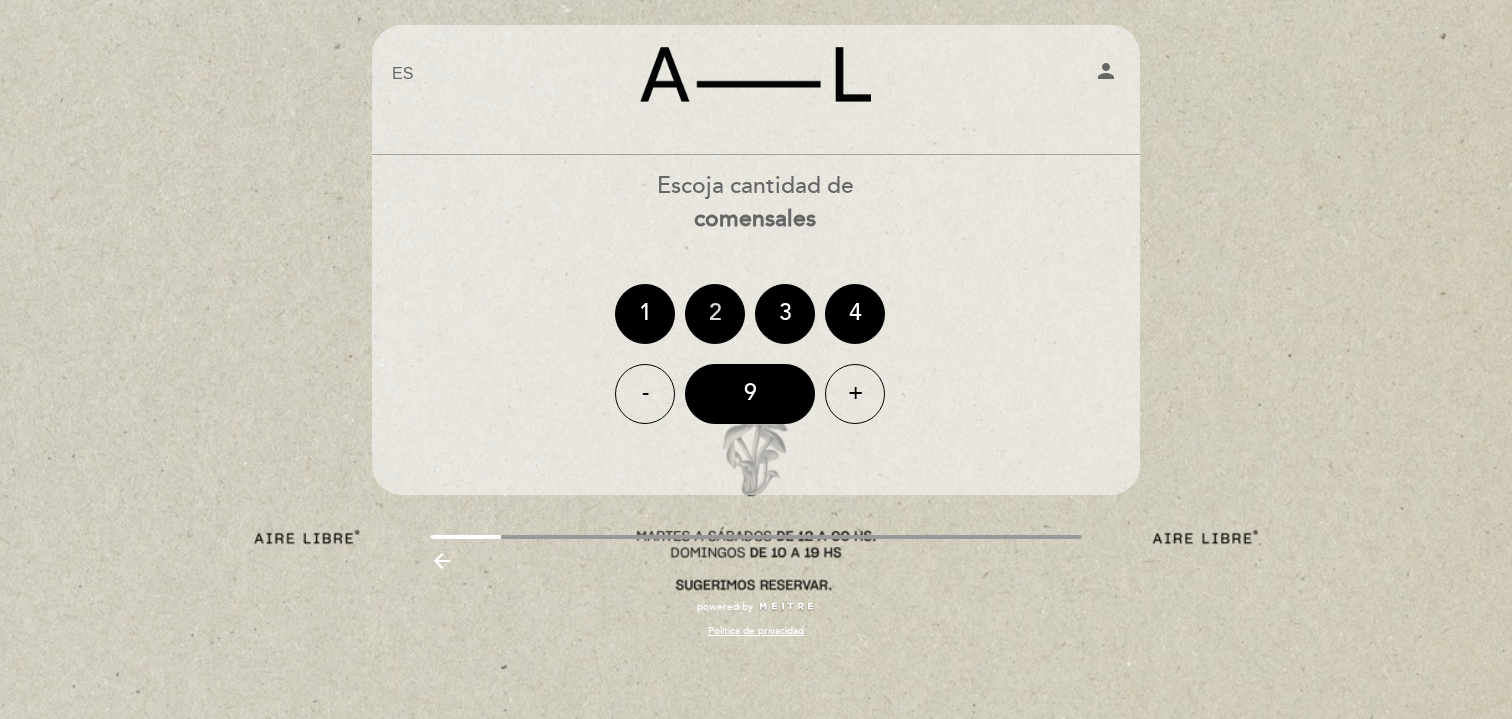 click on "2" at bounding box center (715, 314) 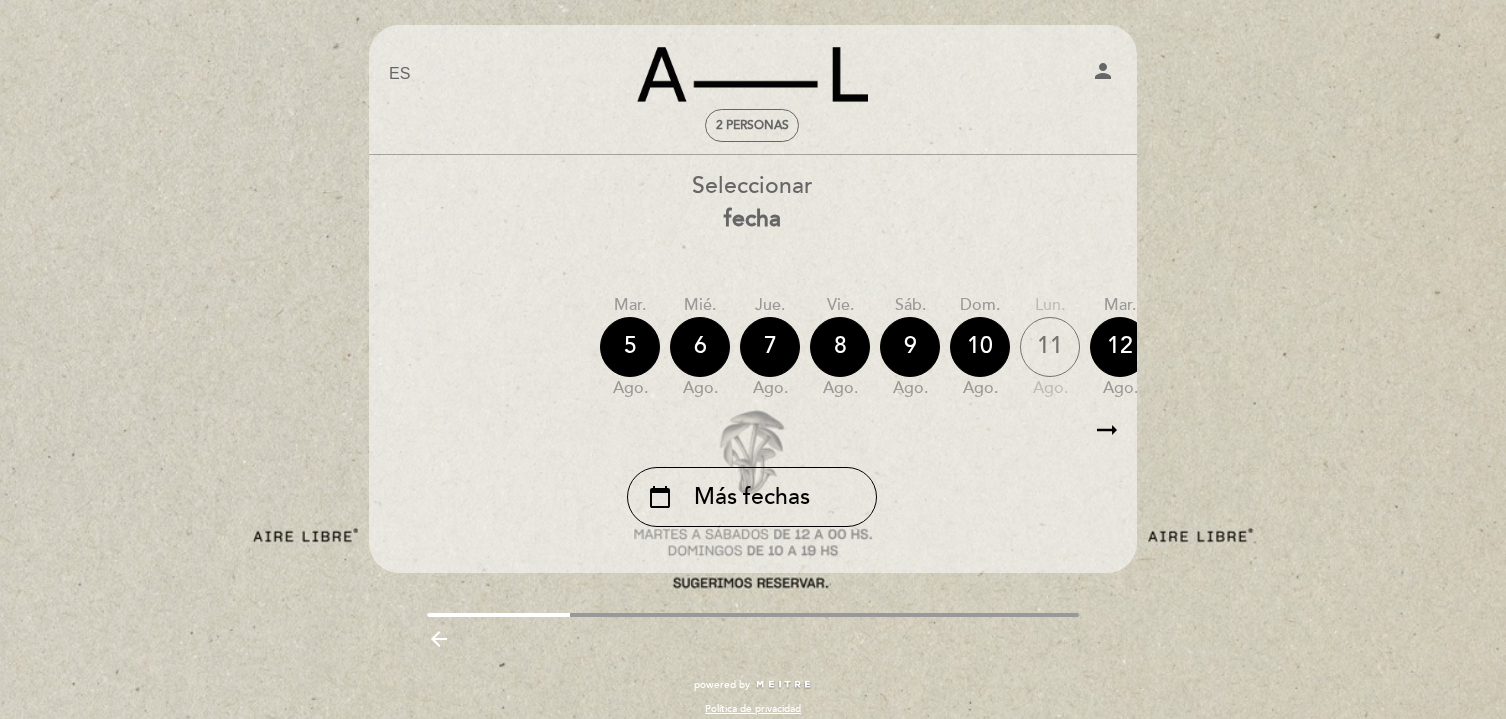 click on "arrow_right_alt" at bounding box center [1107, 430] 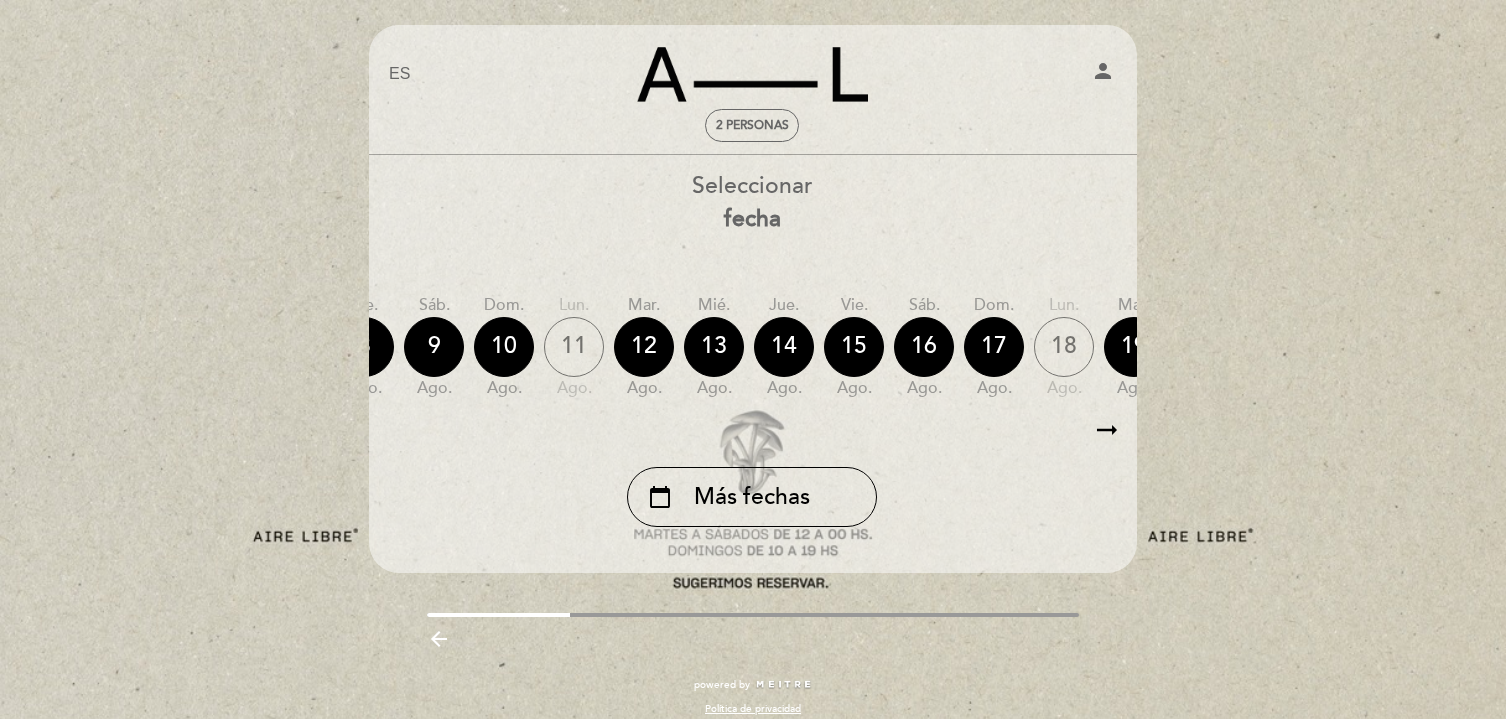 scroll, scrollTop: 0, scrollLeft: 583, axis: horizontal 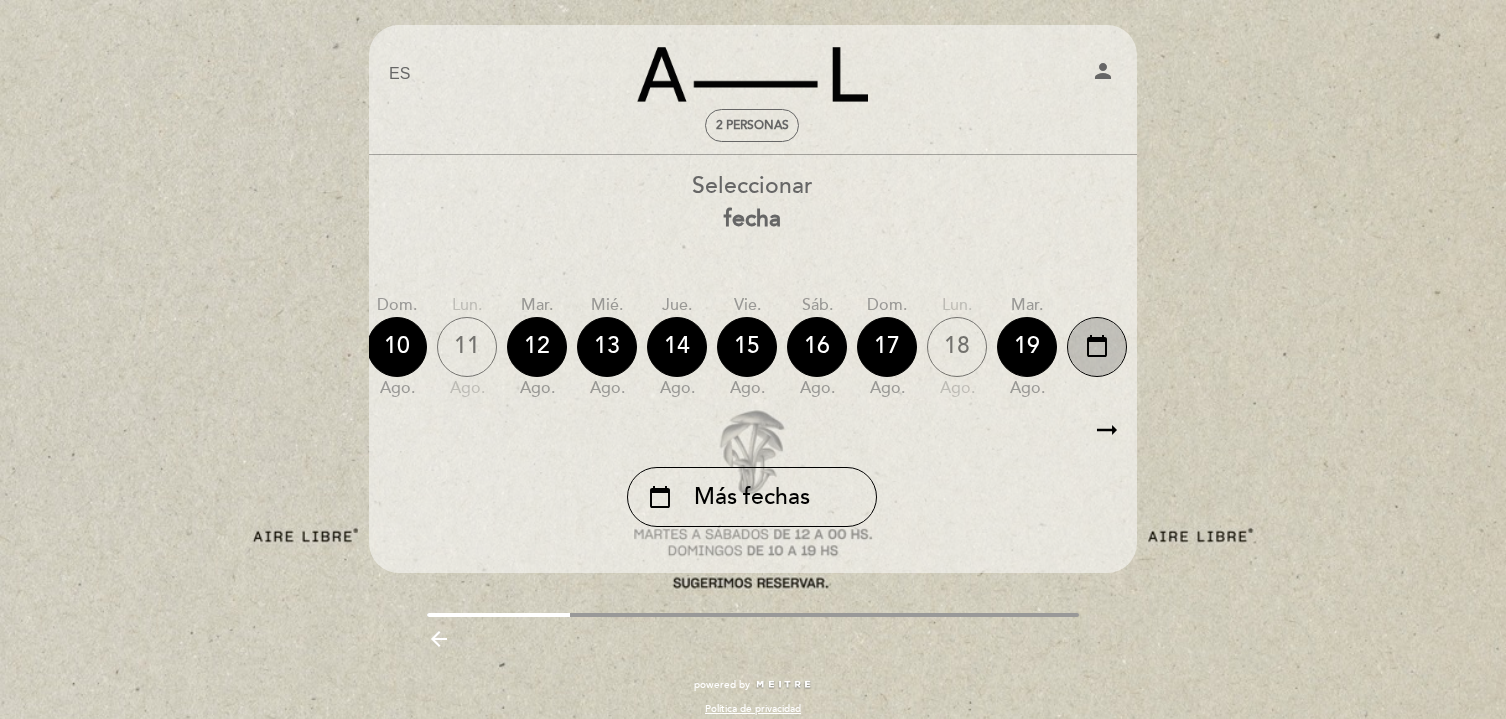 click on "calendar_today" at bounding box center (1097, 347) 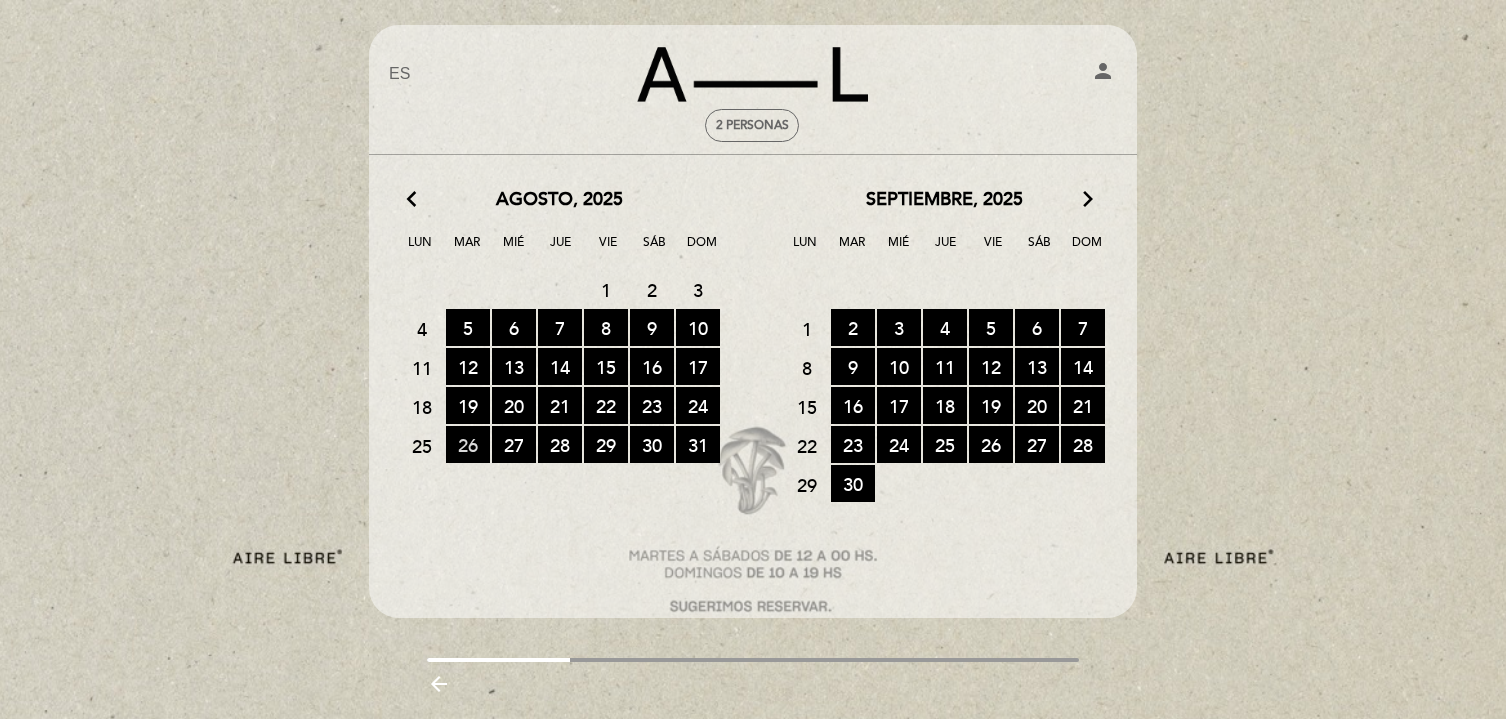 click on "26
RESERVAS DISPONIBLES" at bounding box center (468, 444) 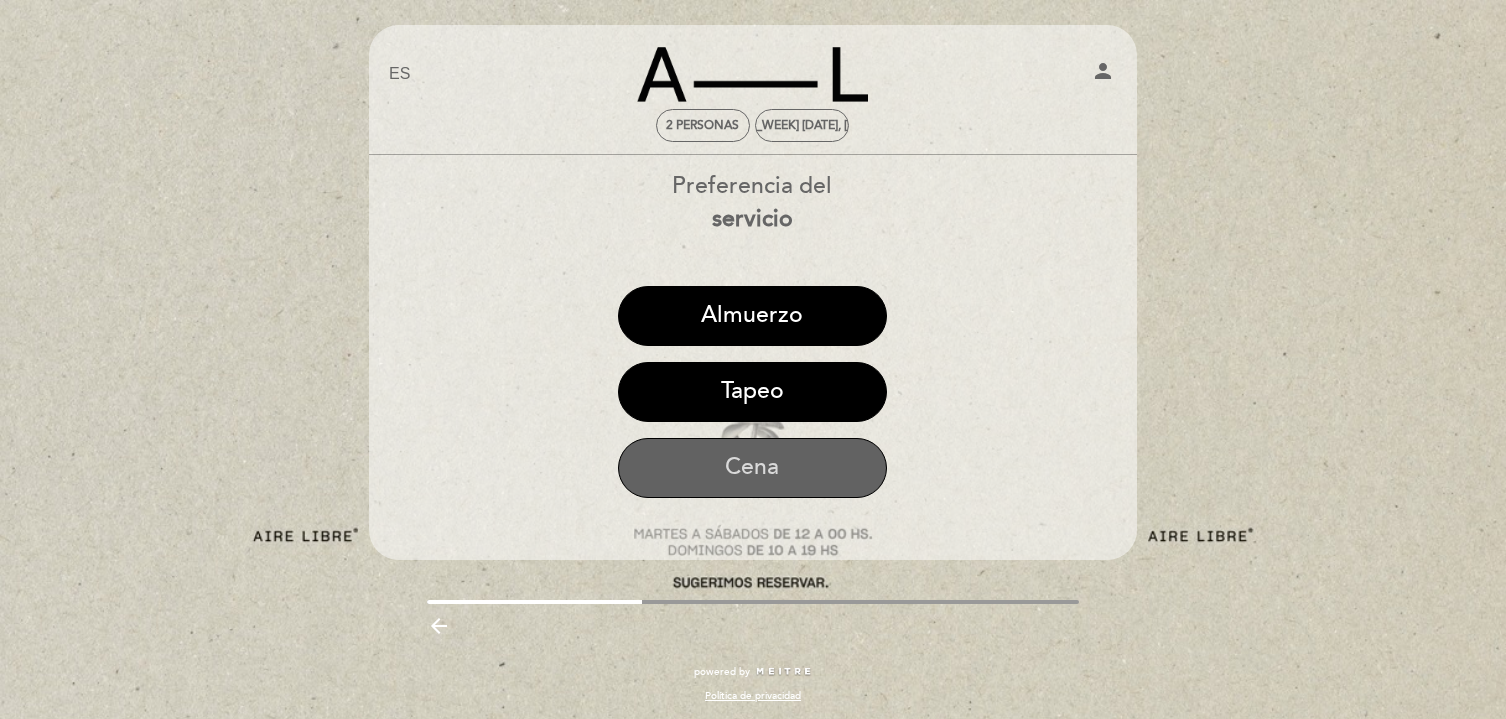 click on "Cena" at bounding box center (752, 468) 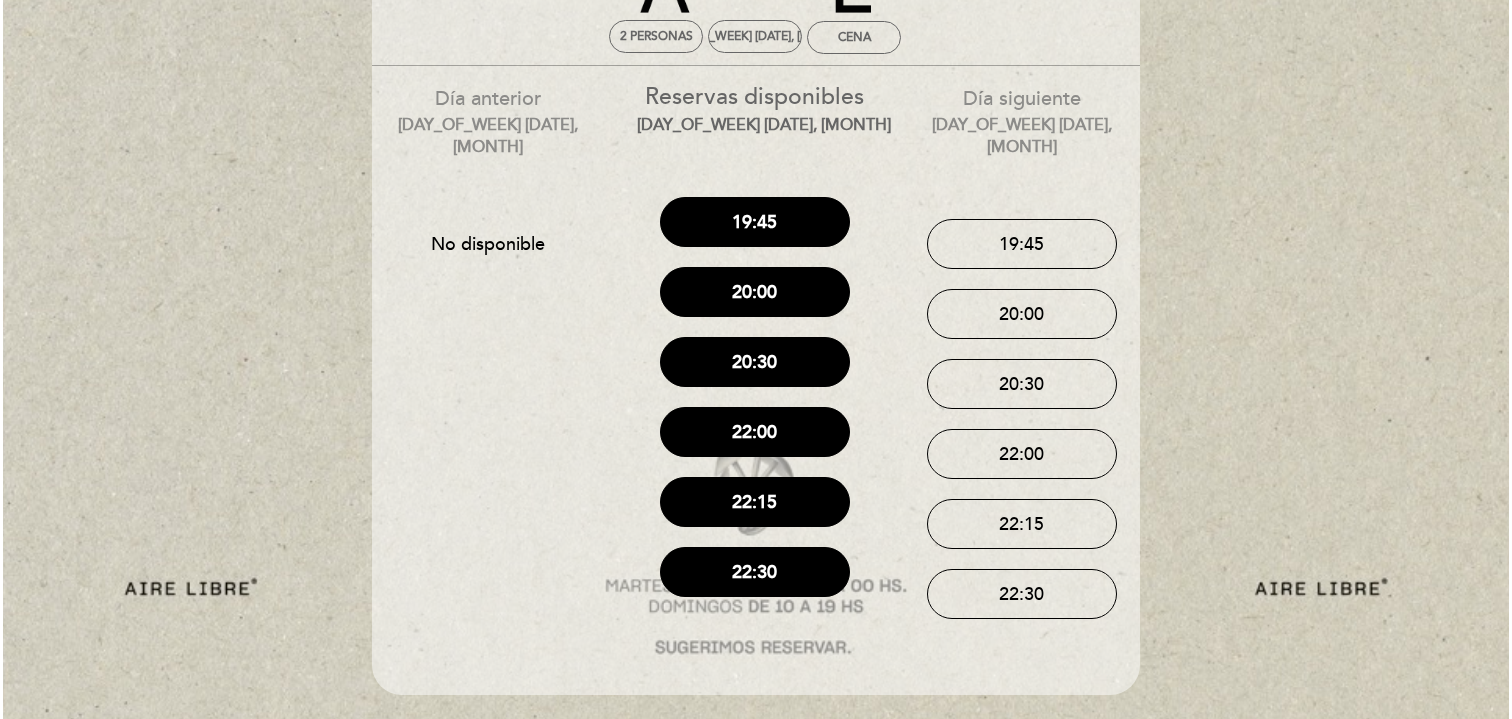 scroll, scrollTop: 0, scrollLeft: 0, axis: both 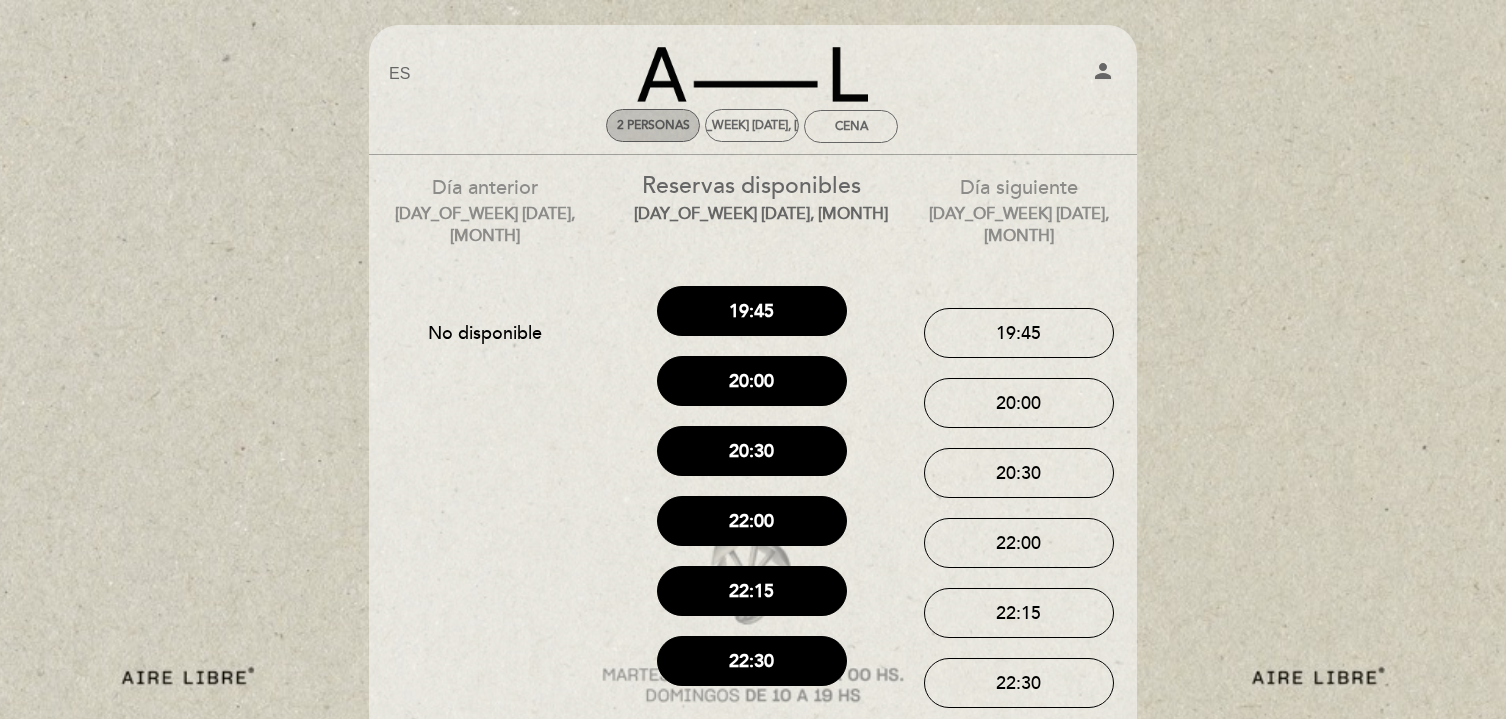 click on "2 personas" at bounding box center (653, 125) 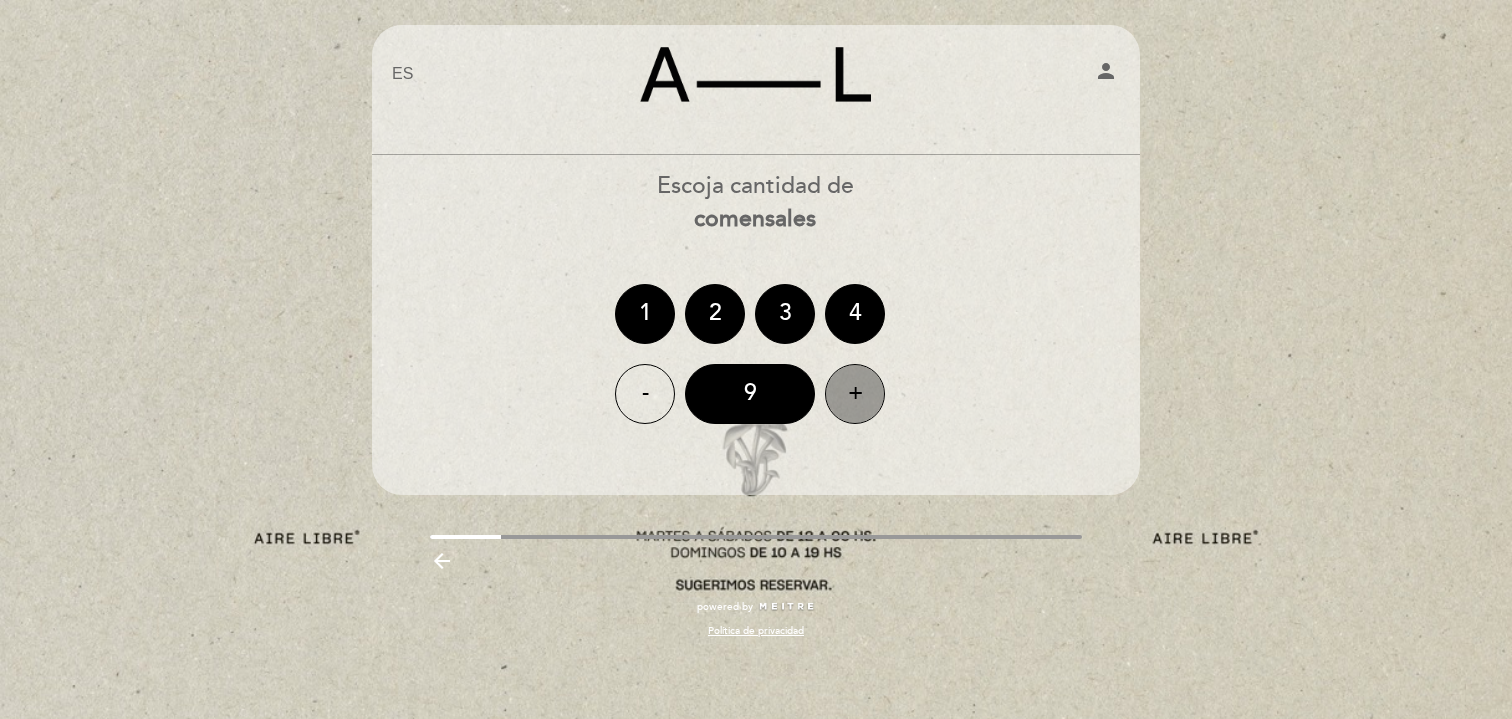 click on "+" at bounding box center (855, 394) 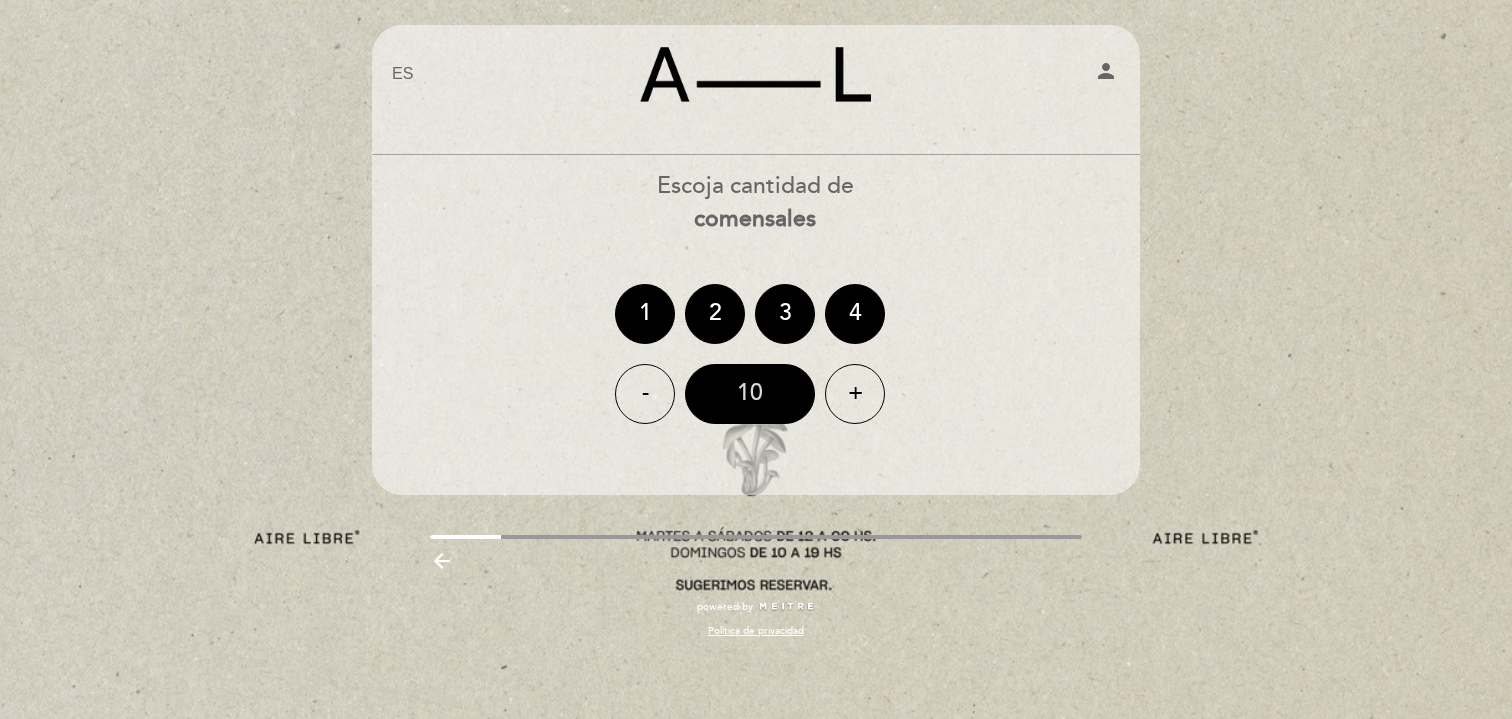 click on "10" at bounding box center [750, 394] 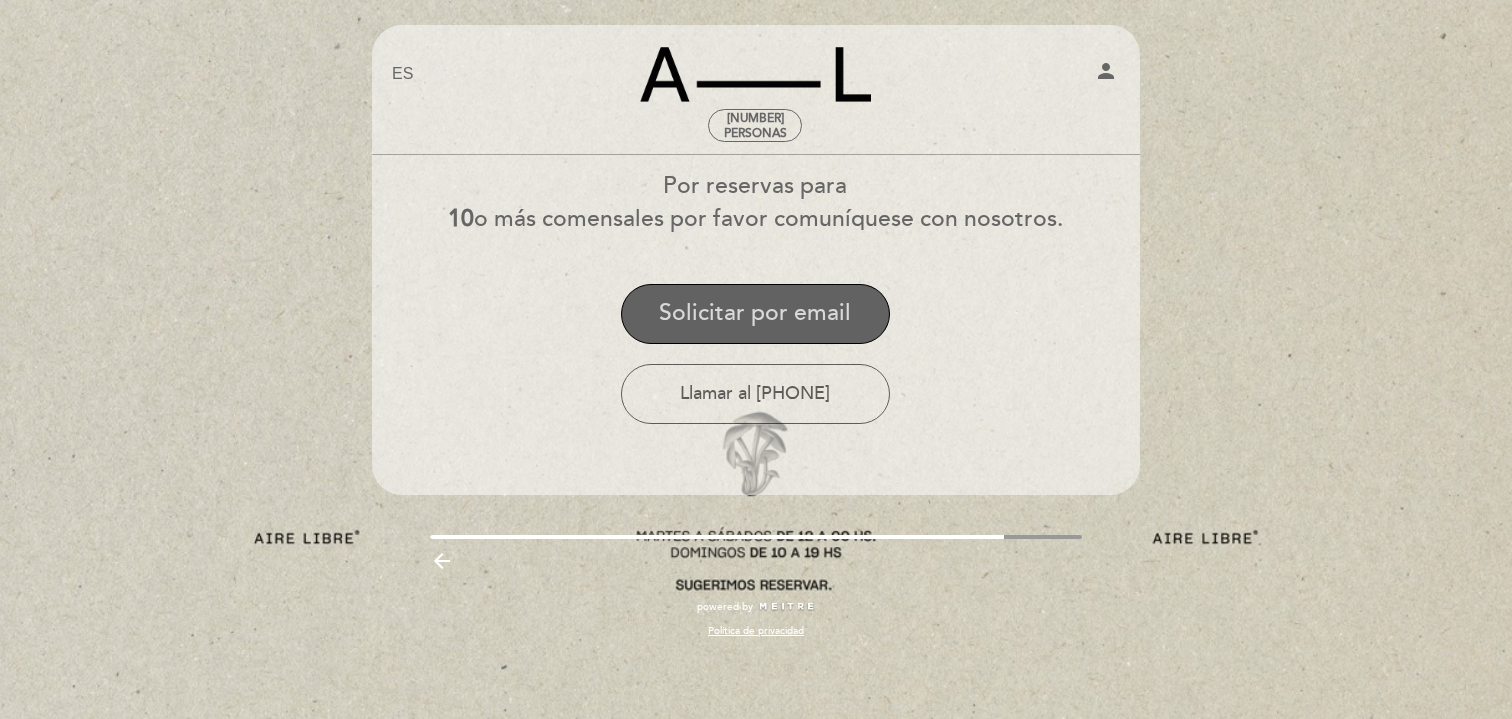 click on "Solicitar por email" at bounding box center [755, 314] 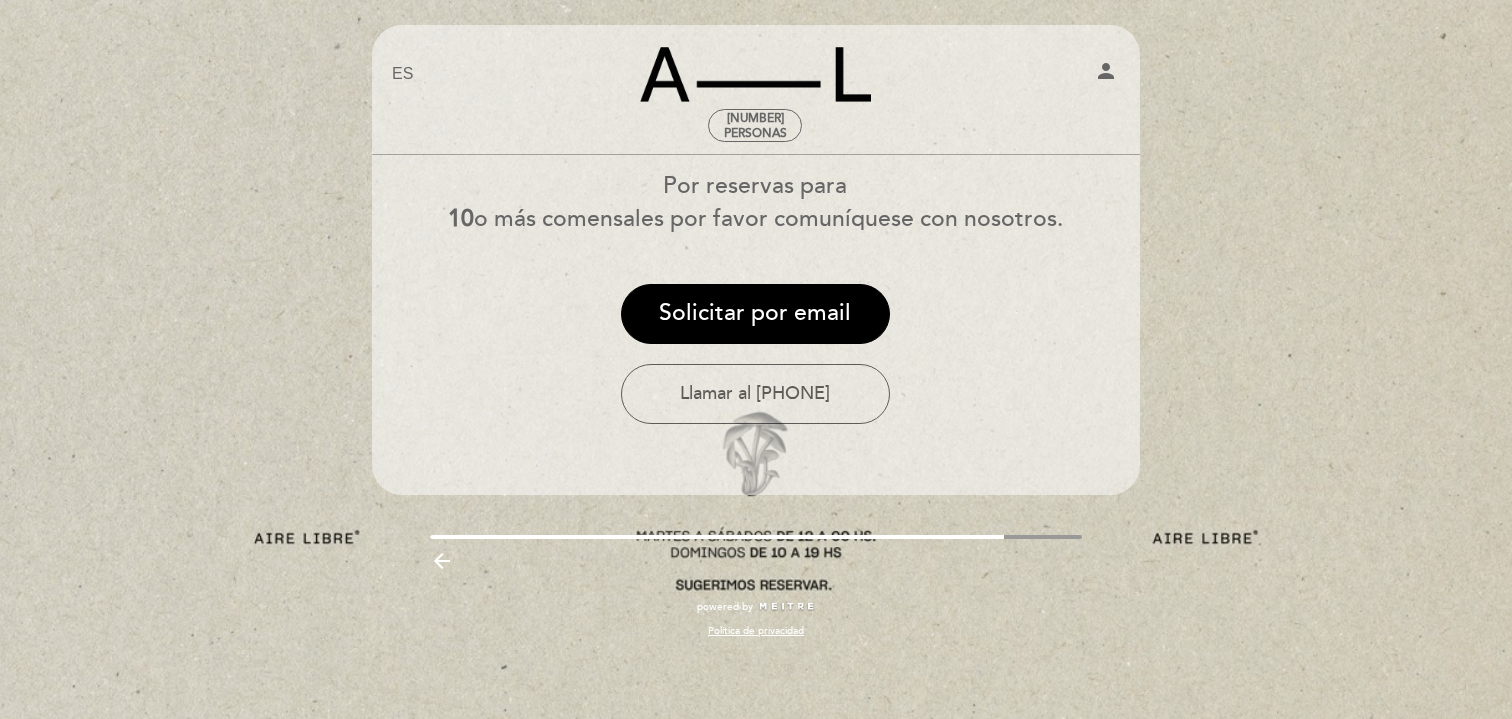 click on "Aire Libre" at bounding box center [755, 74] 